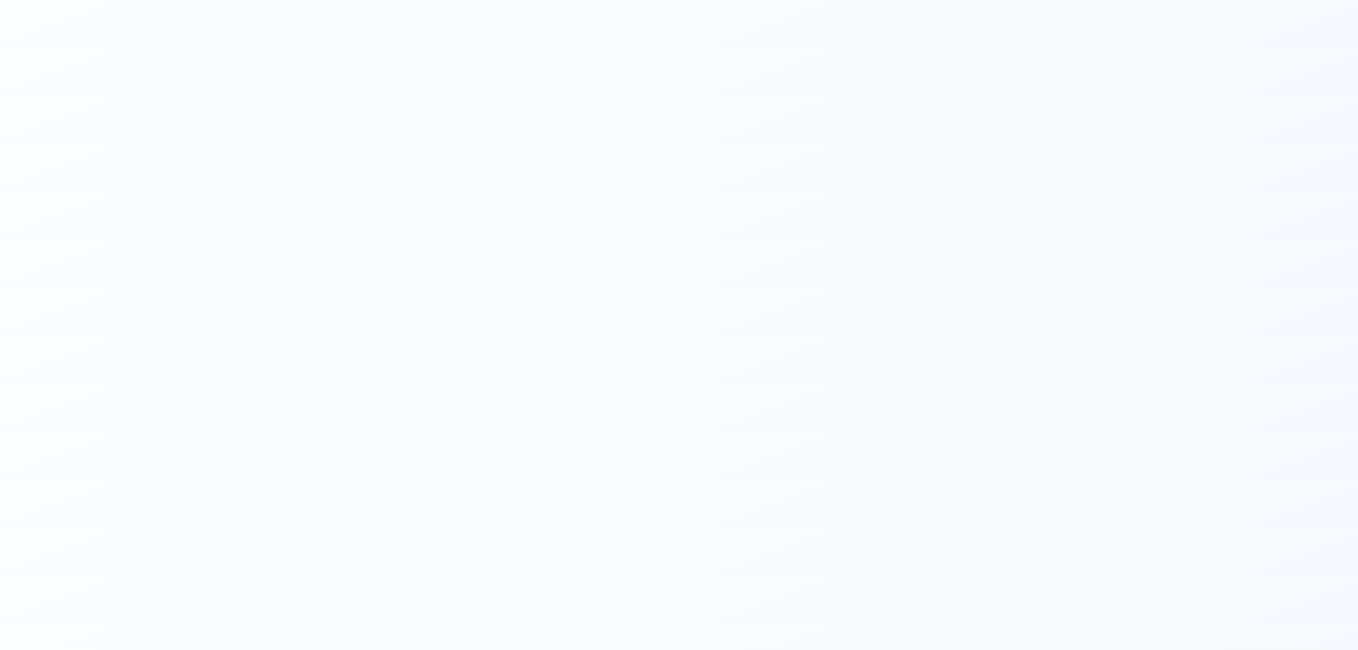 scroll, scrollTop: 0, scrollLeft: 0, axis: both 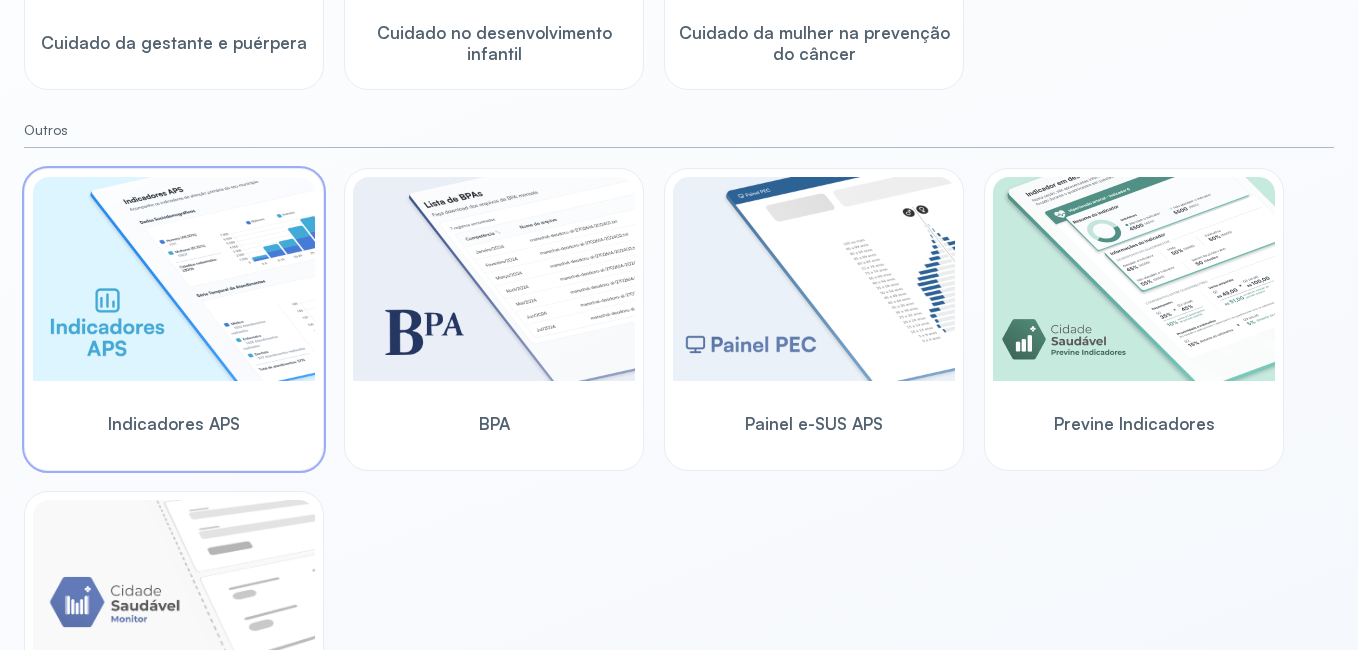 click on "Indicadores APS" at bounding box center (174, 423) 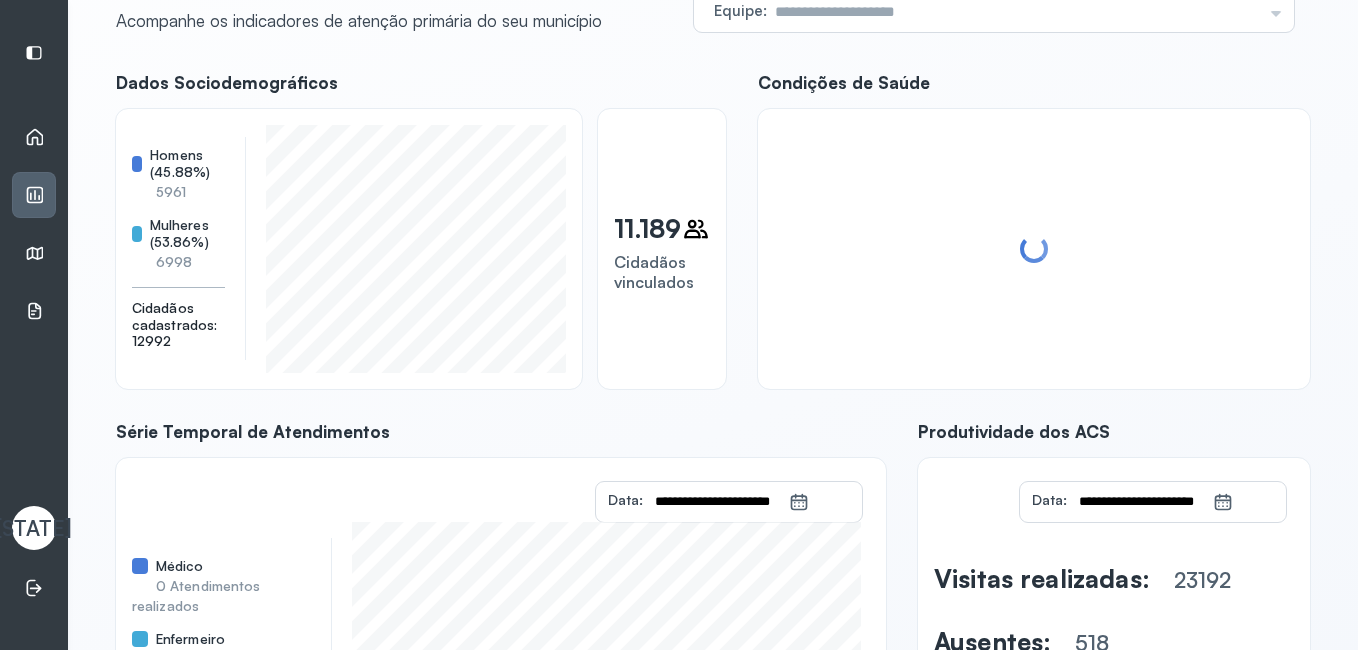scroll, scrollTop: 50, scrollLeft: 0, axis: vertical 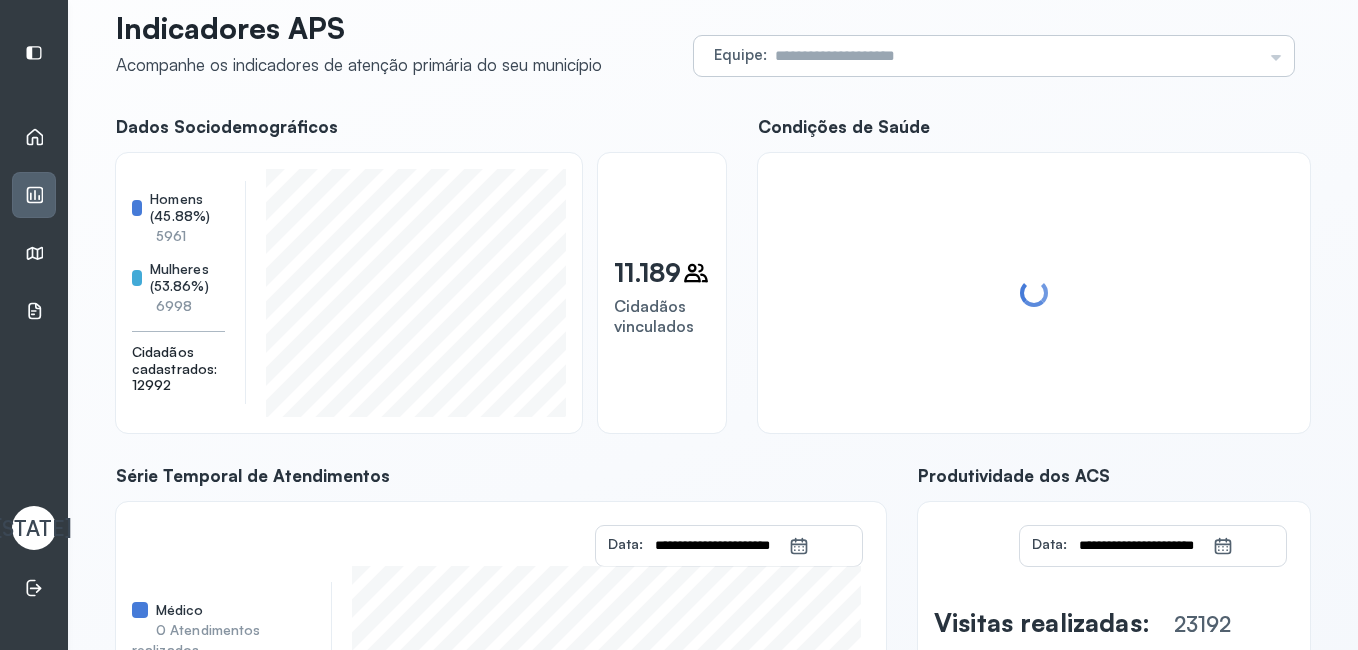 click at bounding box center (1014, 56) 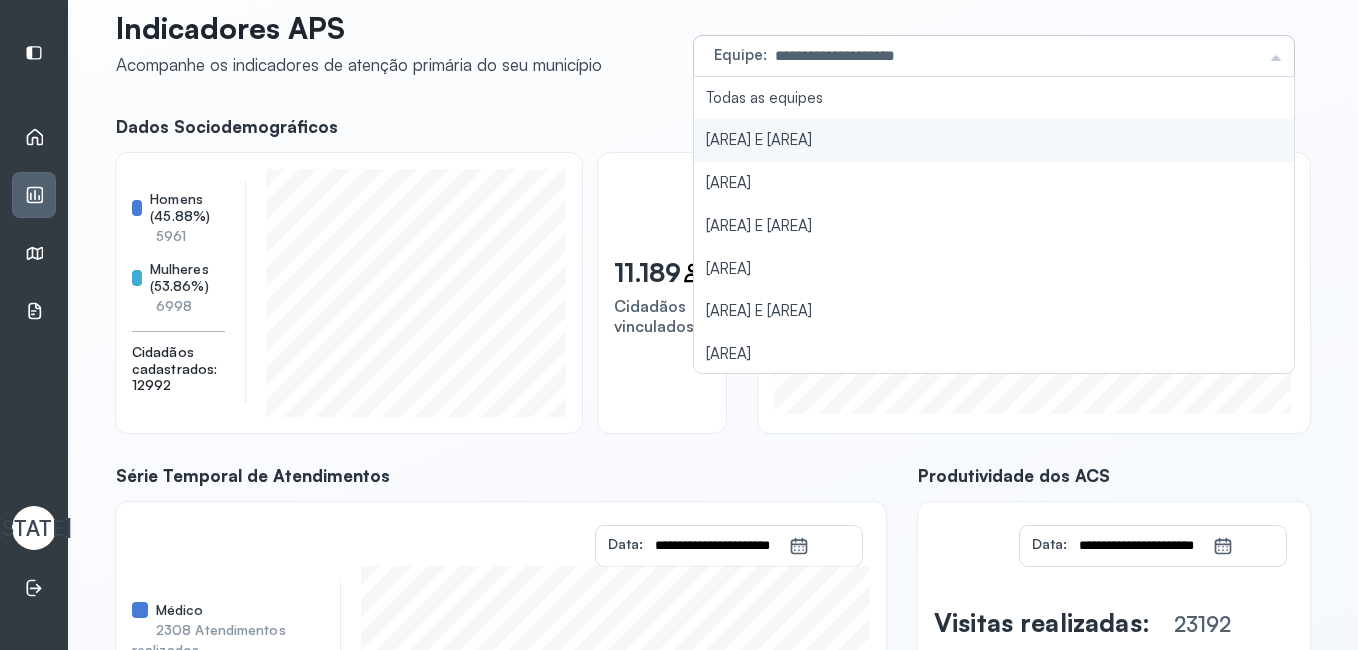 click on "**********" 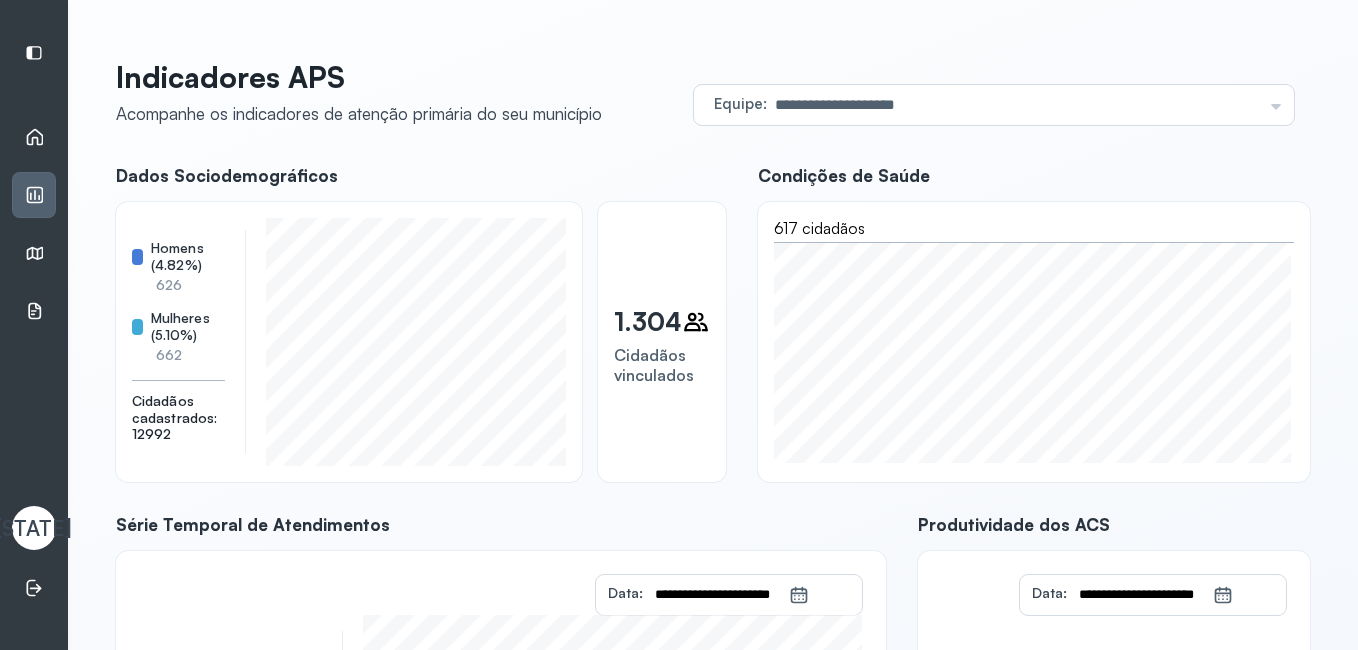 scroll, scrollTop: 0, scrollLeft: 0, axis: both 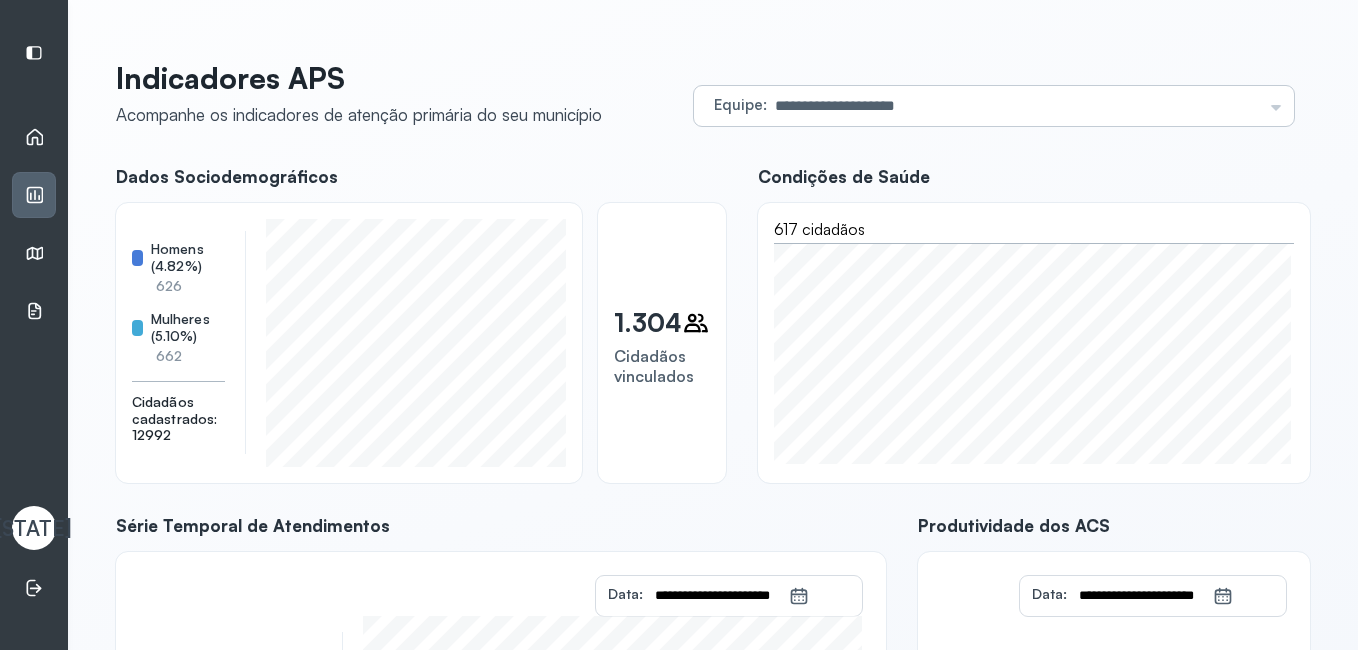 click on "**********" at bounding box center (1014, 106) 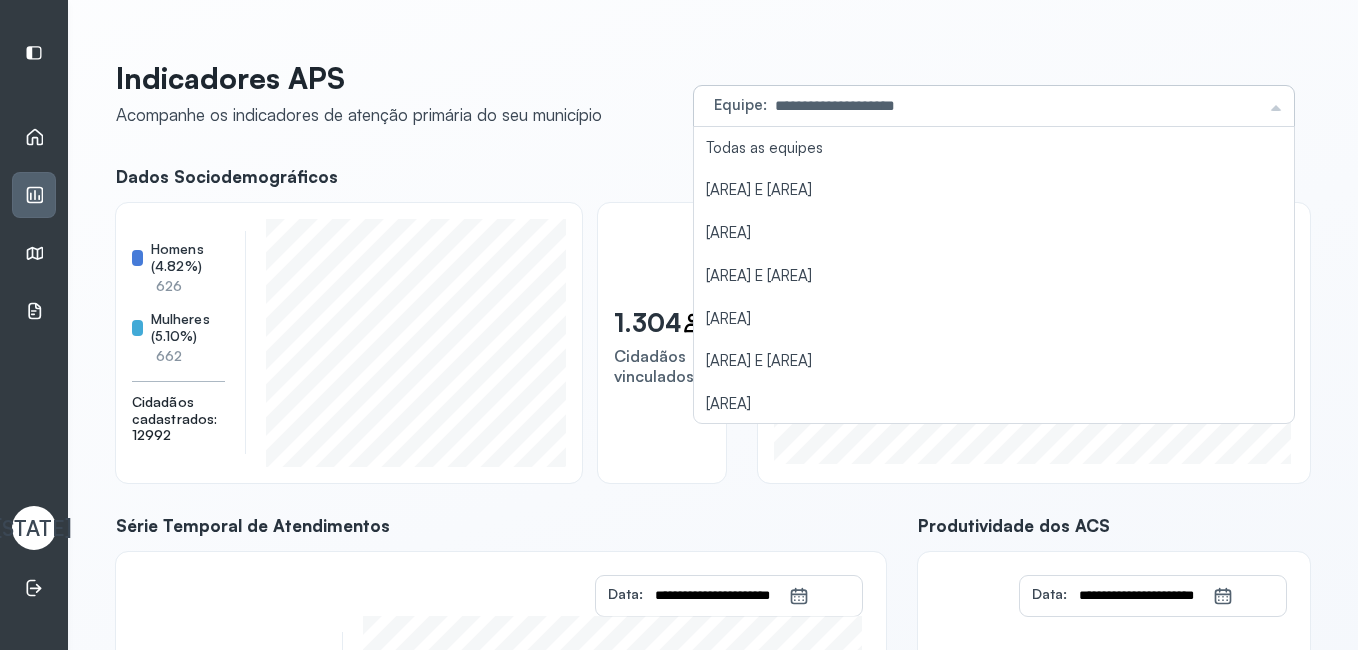 click on "**********" at bounding box center (1014, 106) 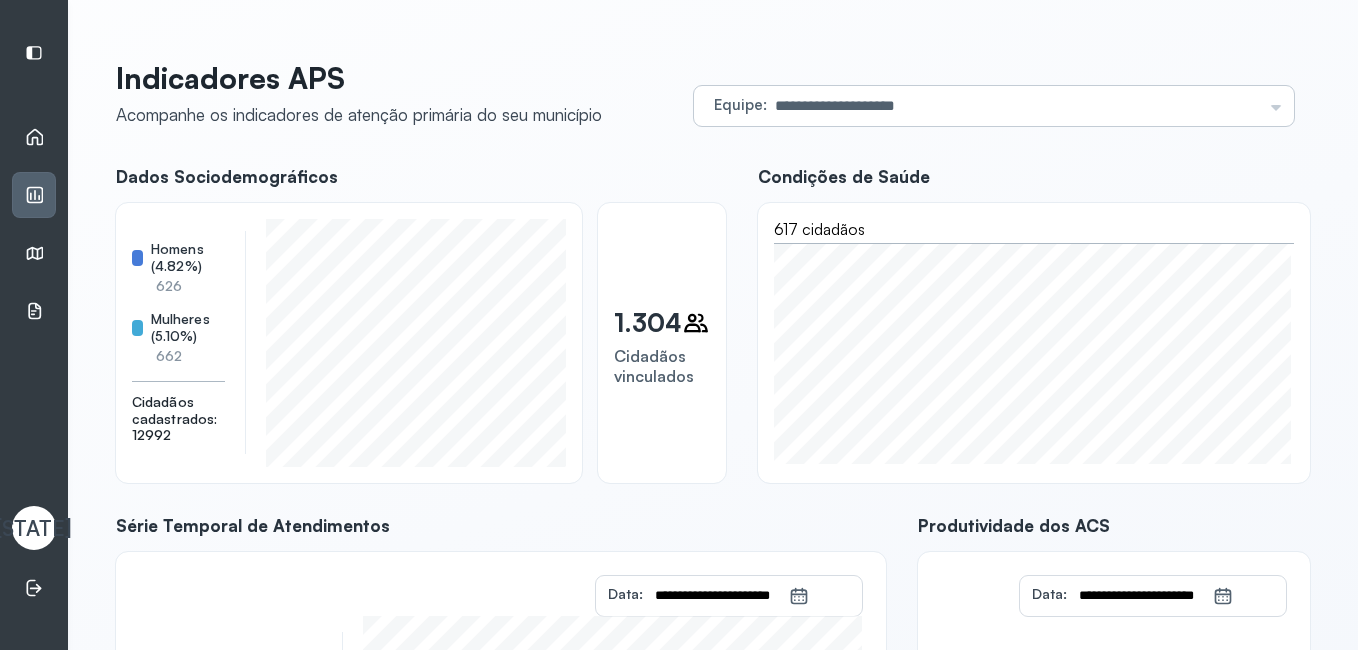 click on "**********" at bounding box center (994, 106) 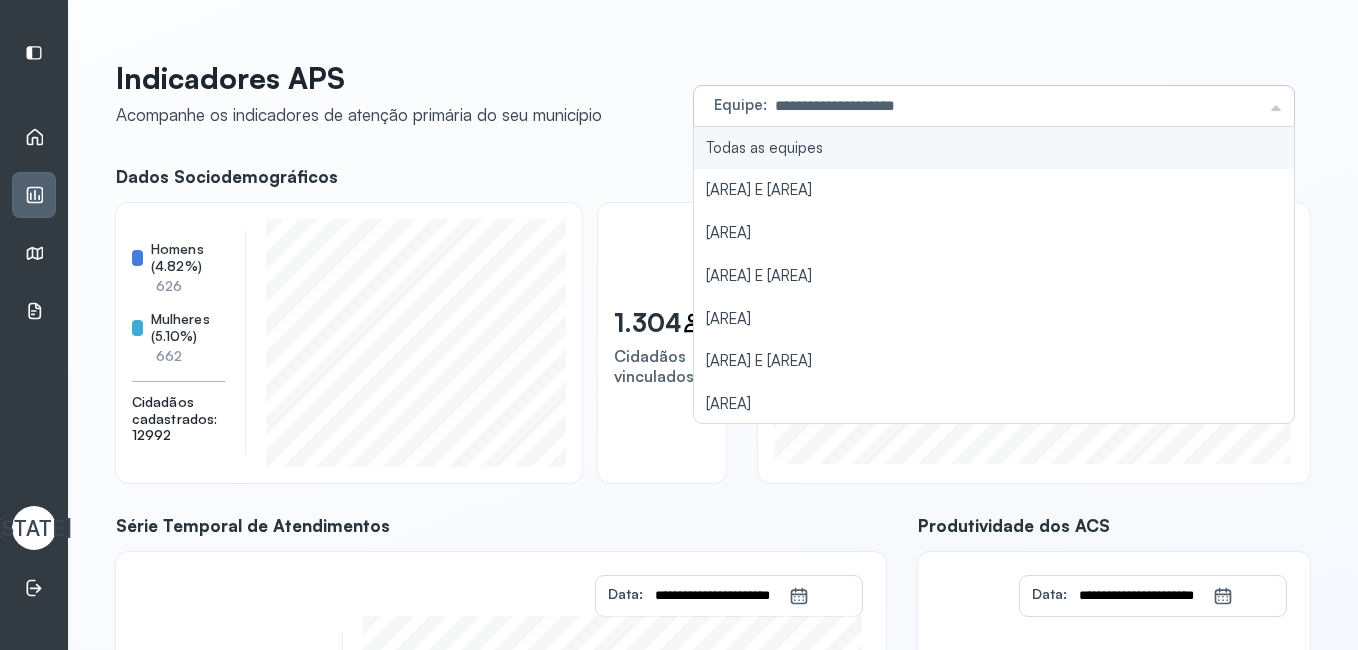 type on "**********" 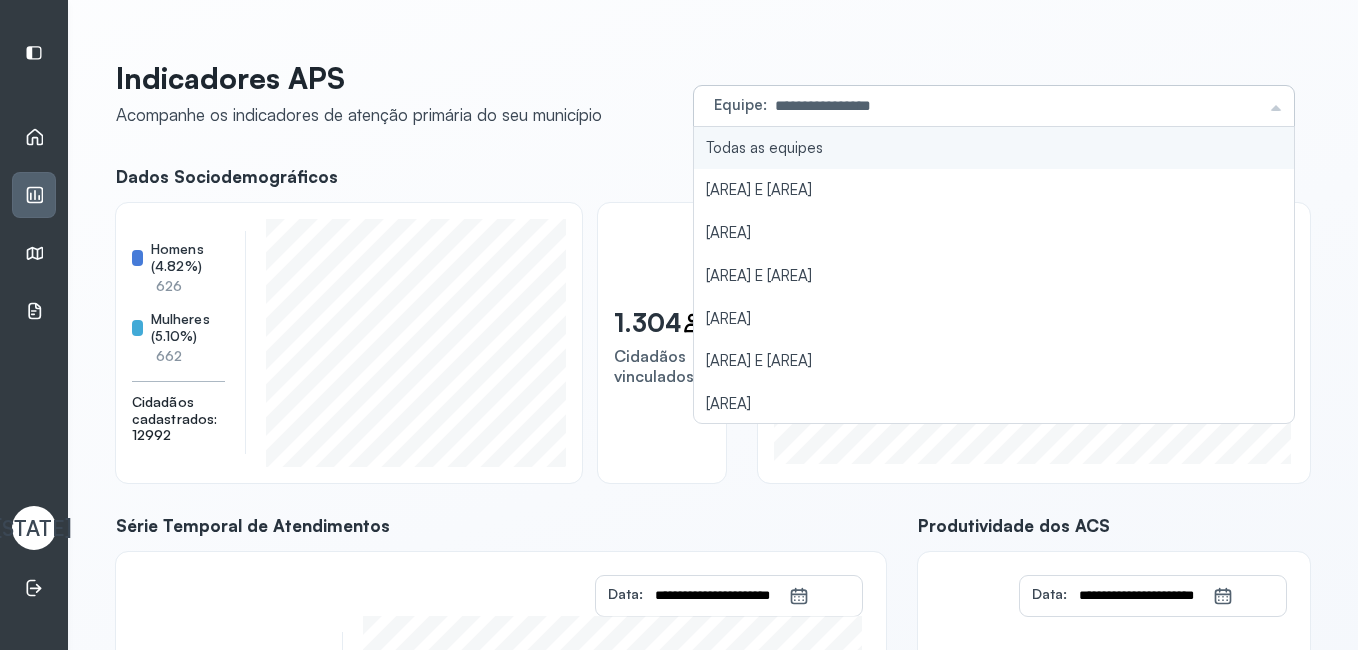 click on "Todas as equipes" 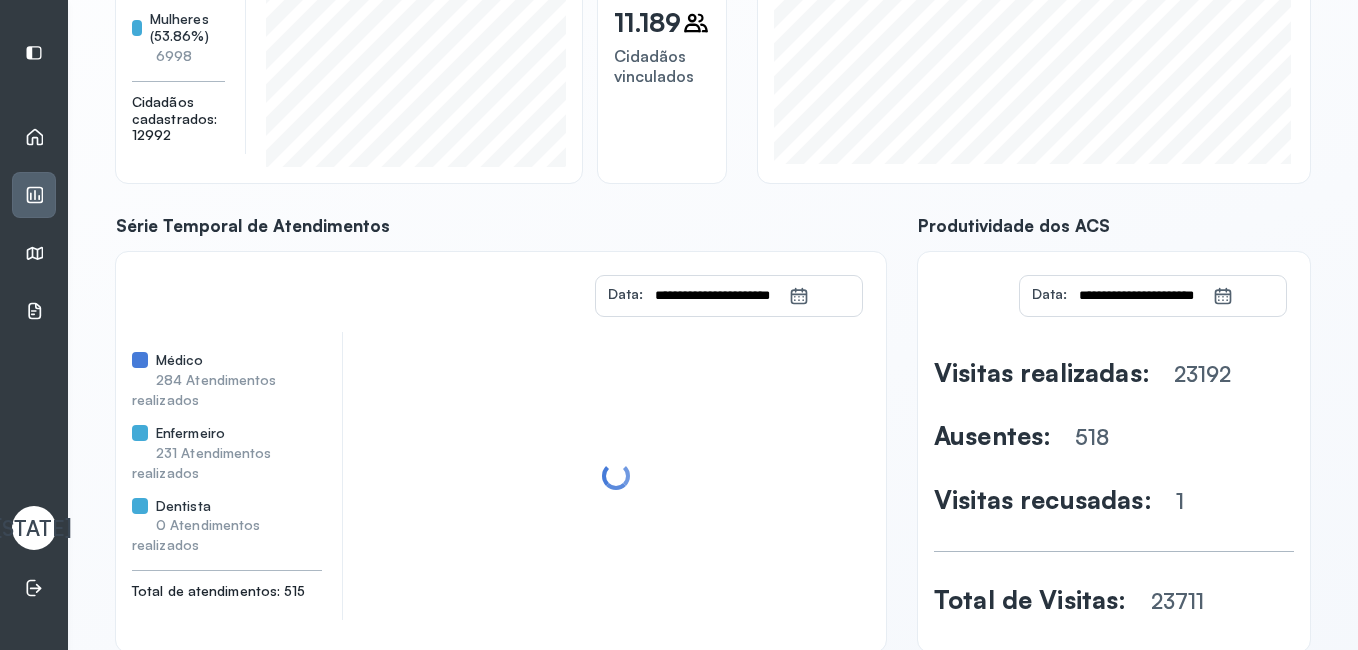 scroll, scrollTop: 350, scrollLeft: 0, axis: vertical 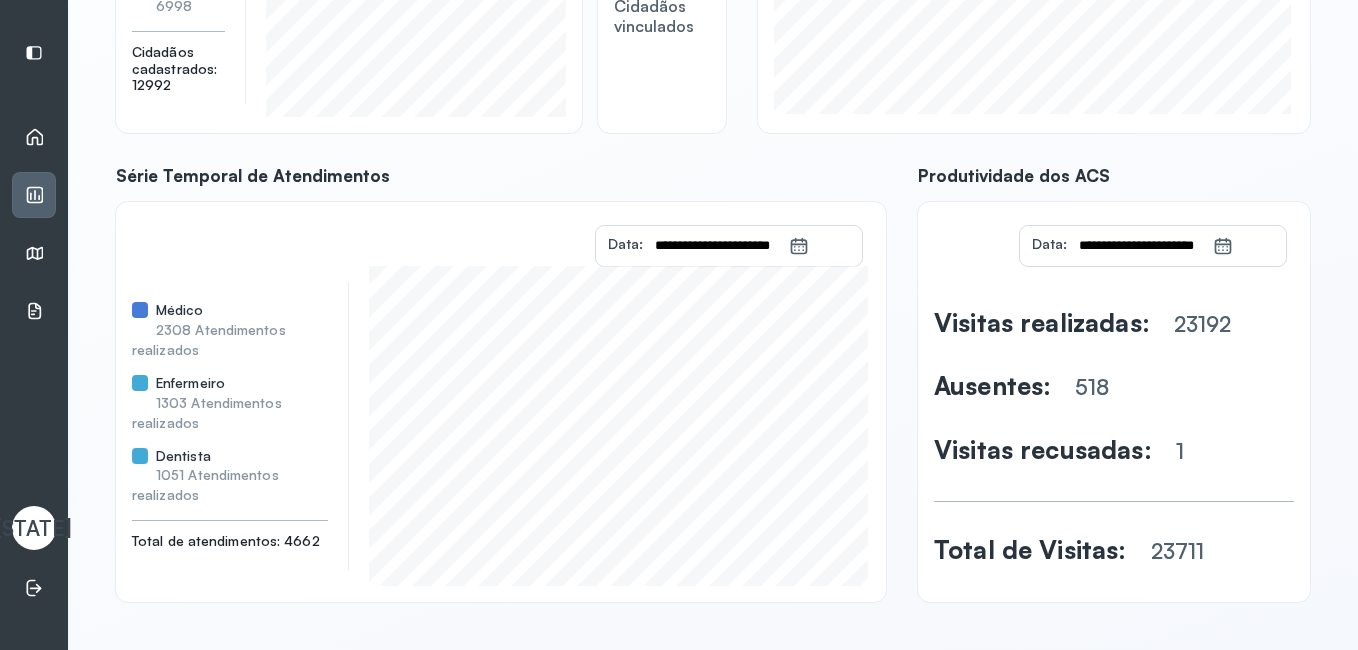 click on "Dentista" at bounding box center (183, 456) 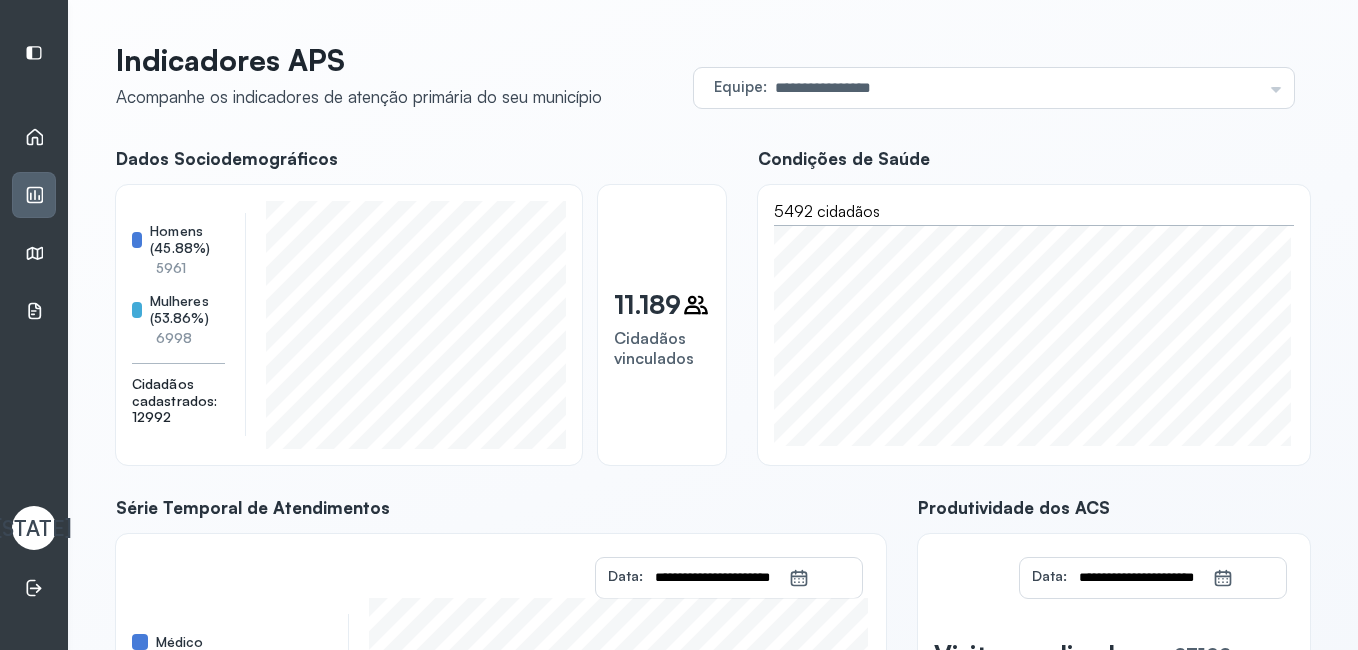scroll, scrollTop: 0, scrollLeft: 0, axis: both 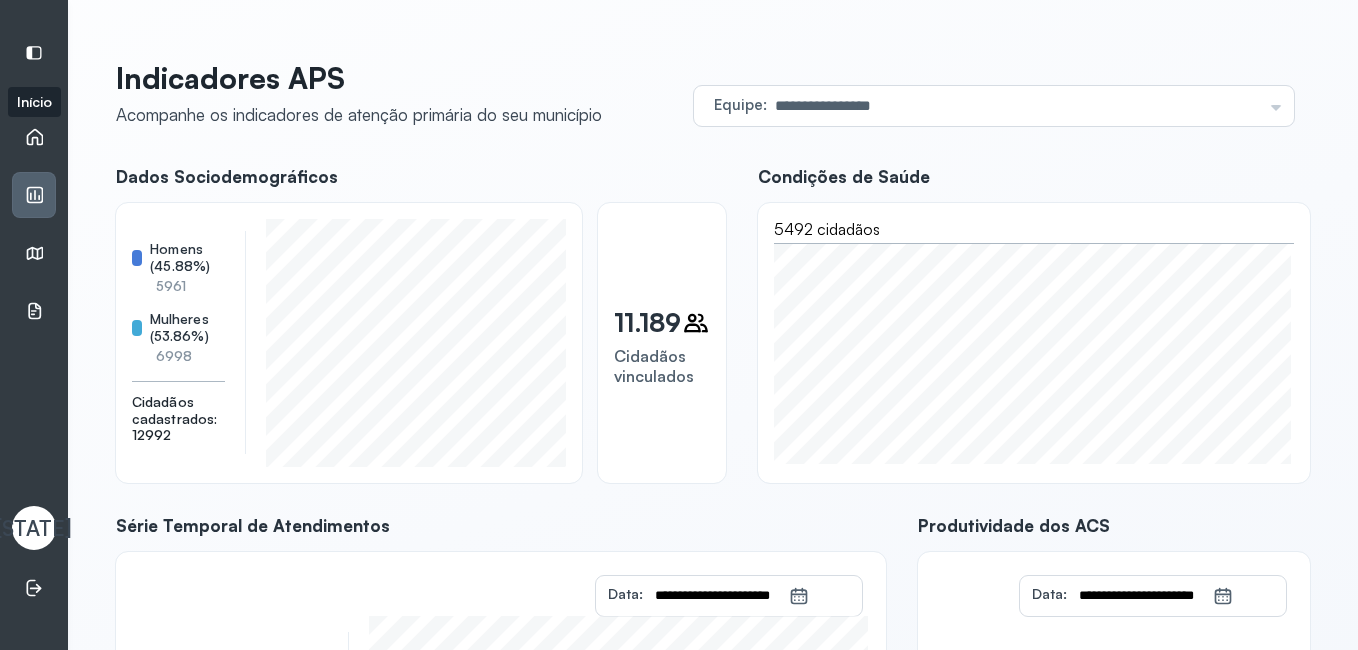 click 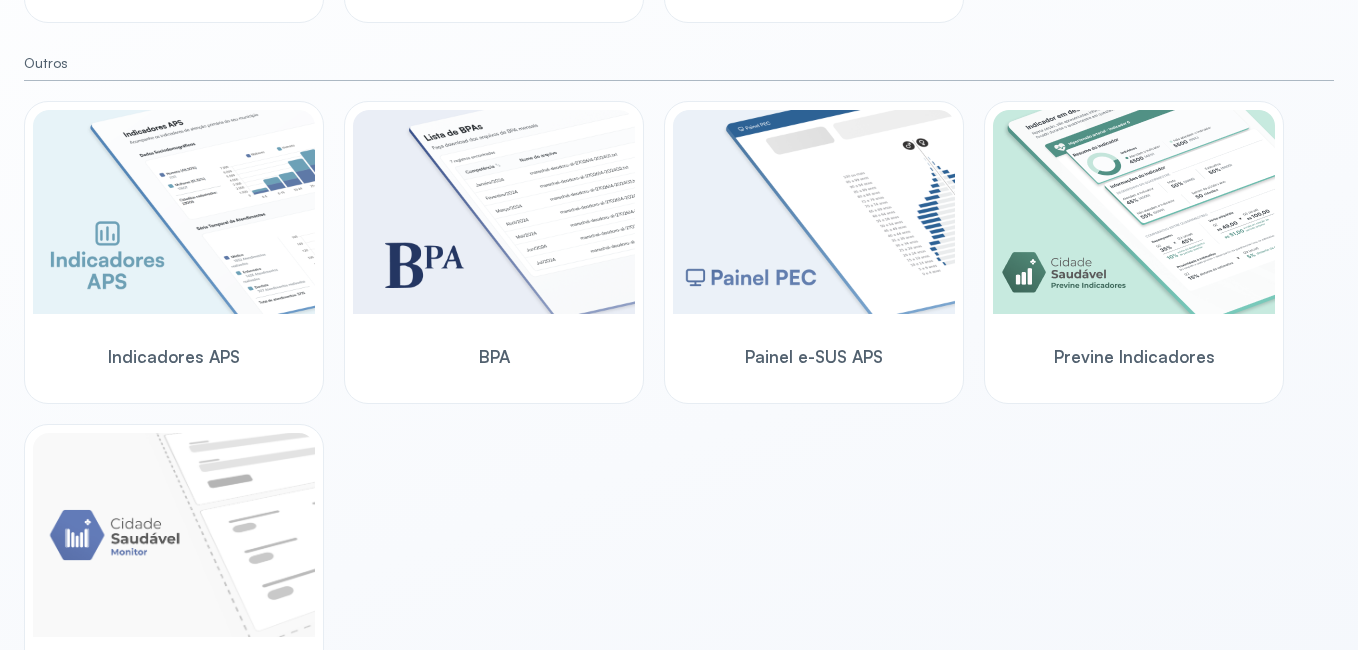scroll, scrollTop: 600, scrollLeft: 0, axis: vertical 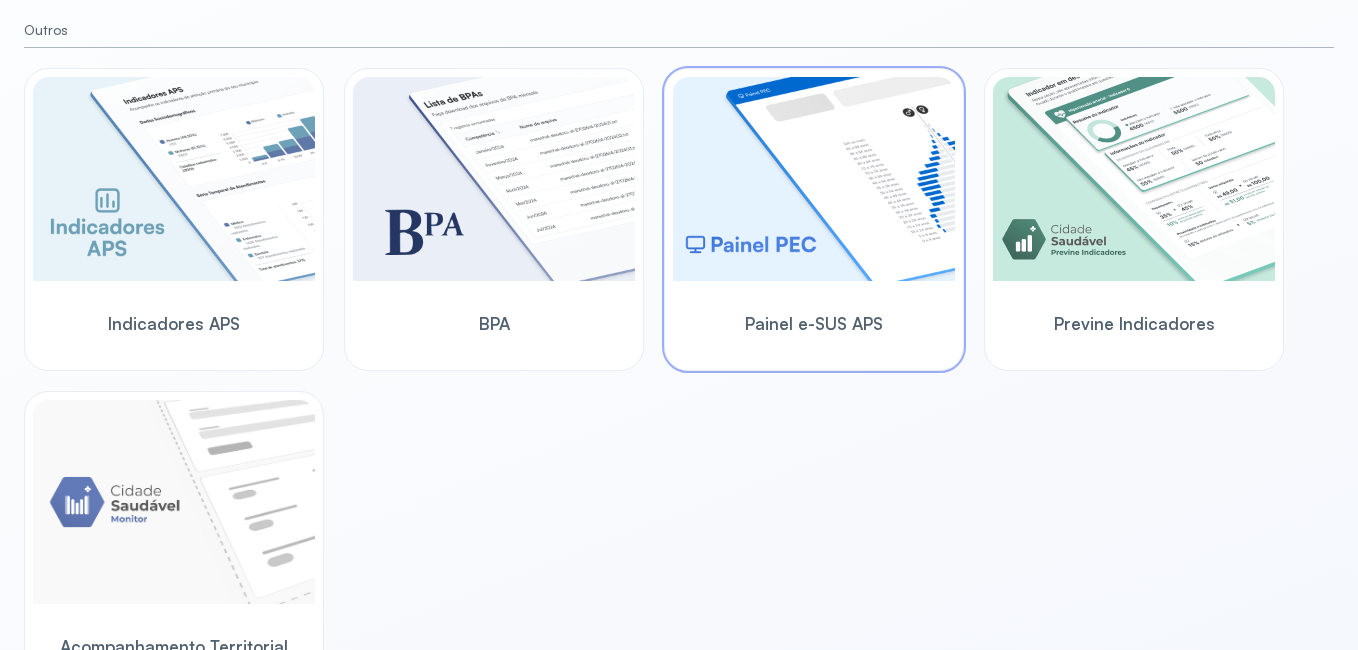click at bounding box center (814, 179) 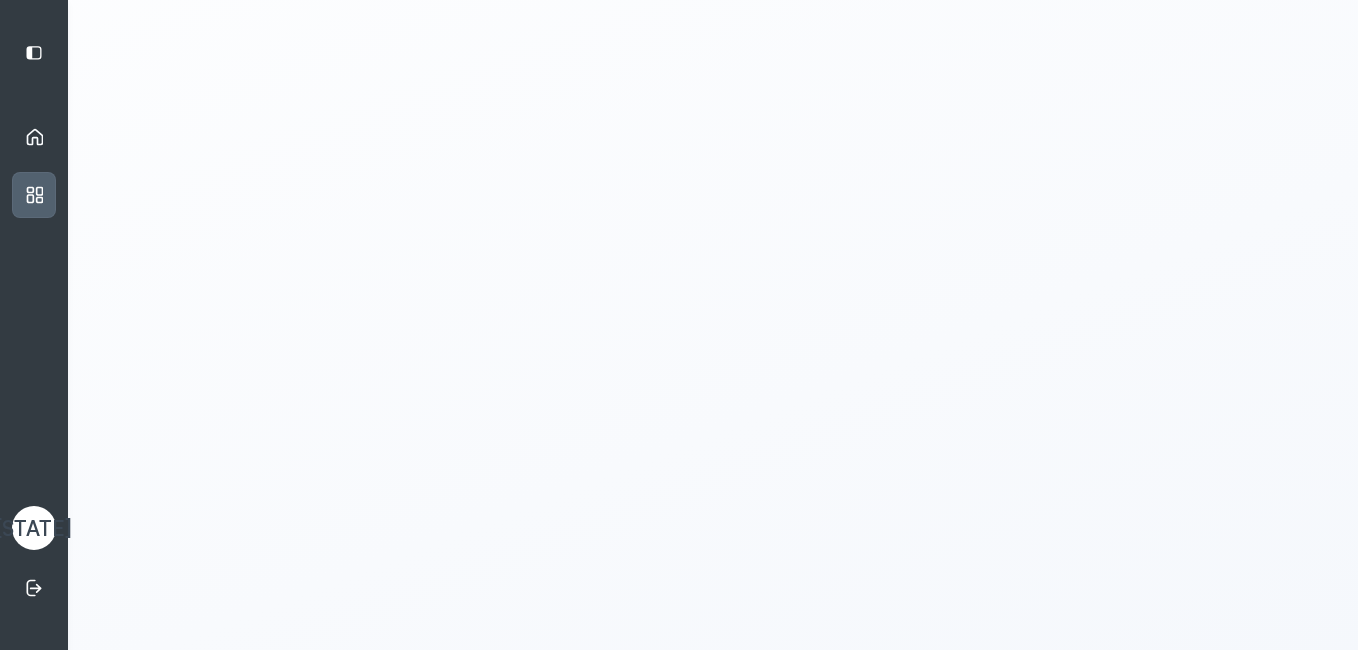 scroll, scrollTop: 4, scrollLeft: 0, axis: vertical 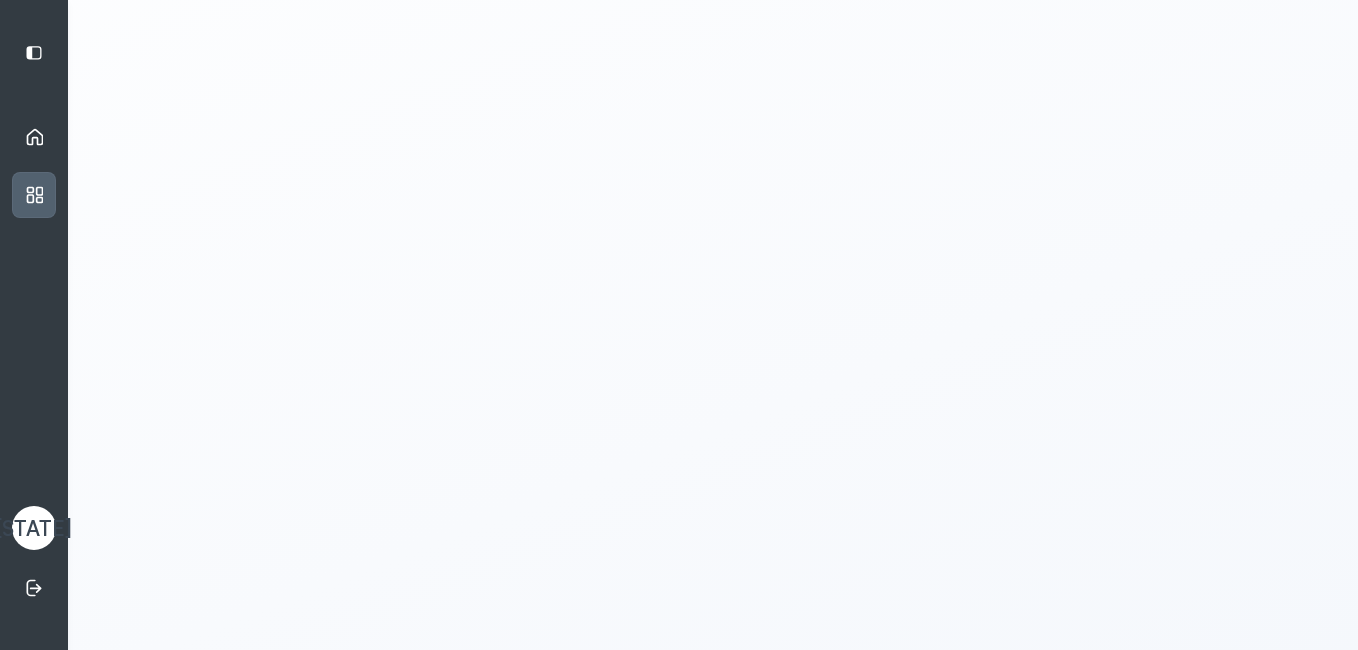 click 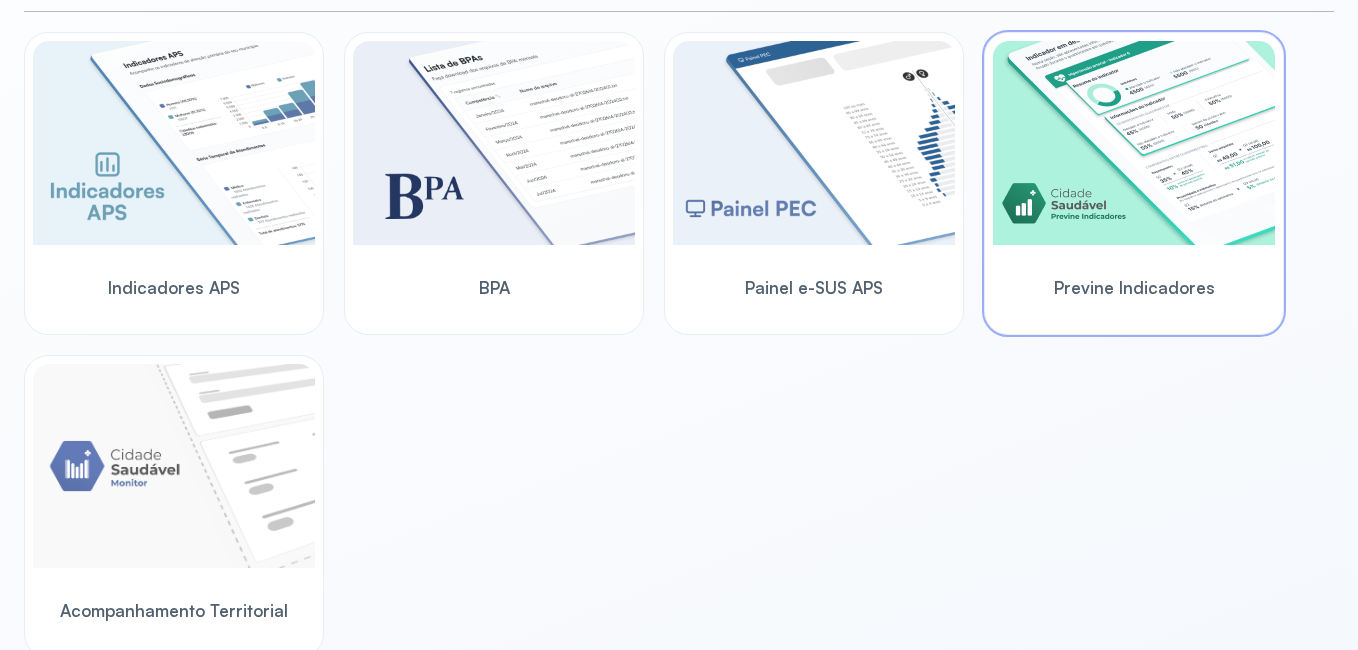 scroll, scrollTop: 644, scrollLeft: 0, axis: vertical 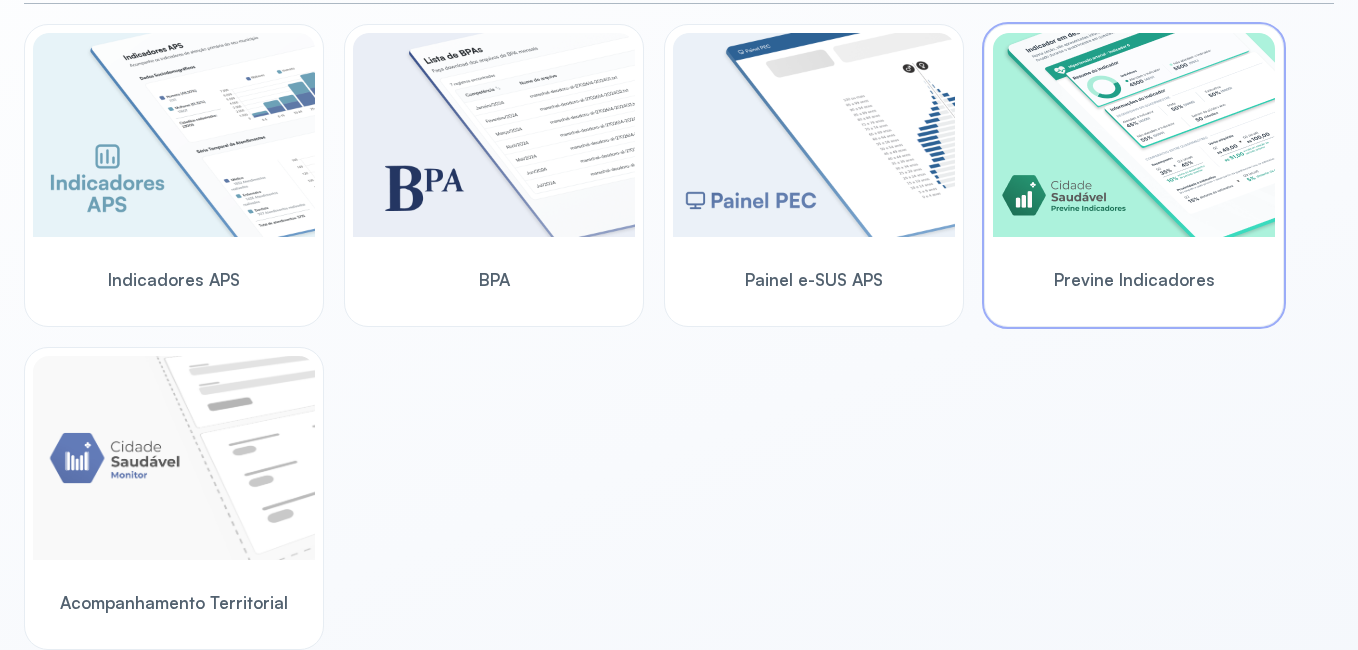 click on "Previne Indicadores" at bounding box center [1134, 279] 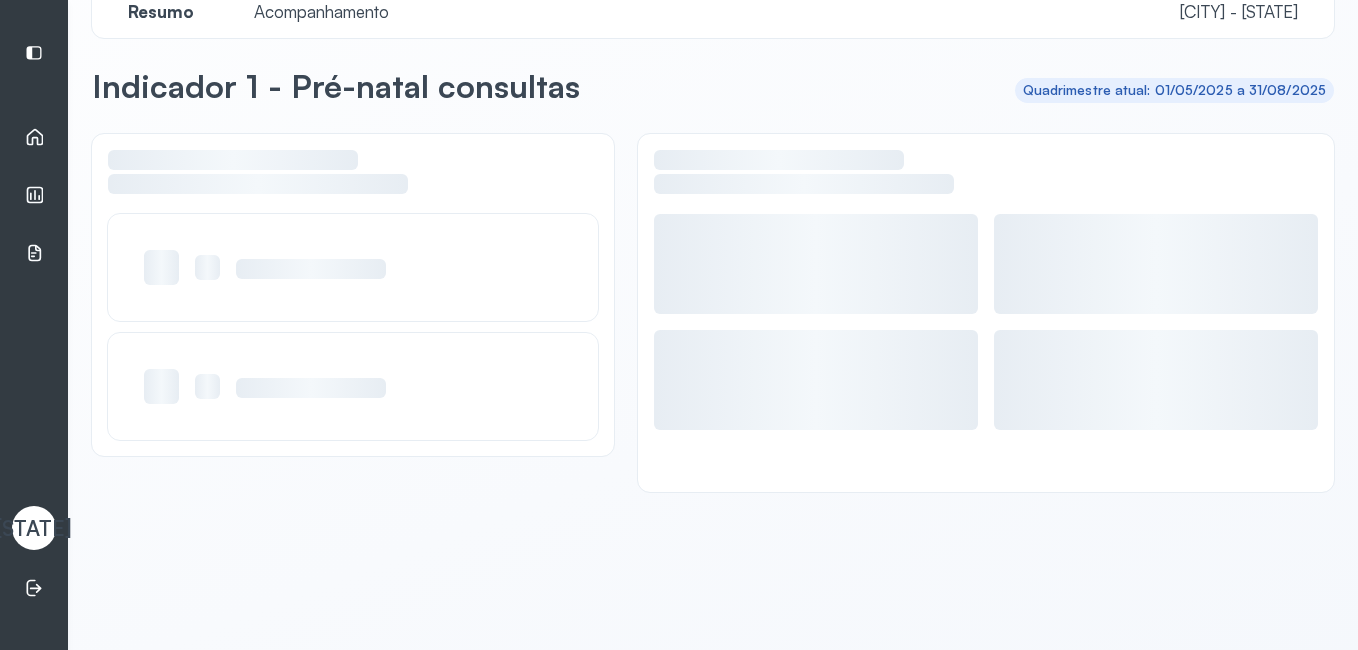 scroll, scrollTop: 39, scrollLeft: 0, axis: vertical 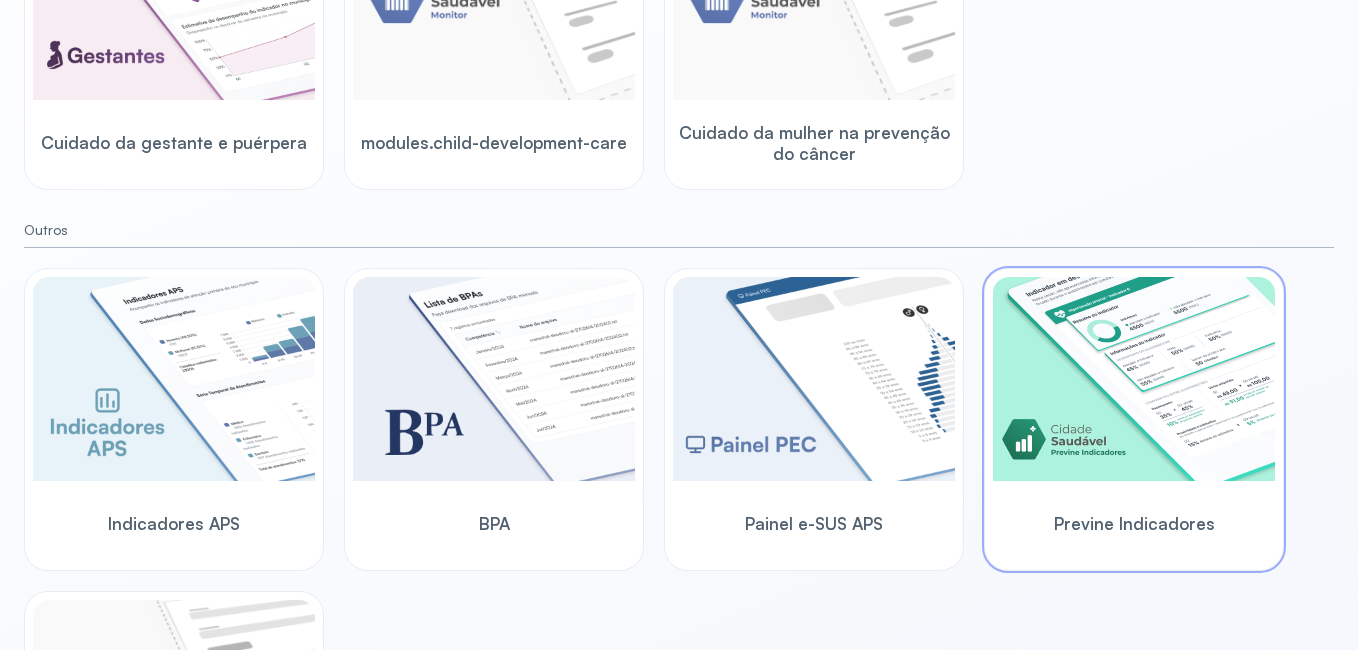click at bounding box center (1134, 379) 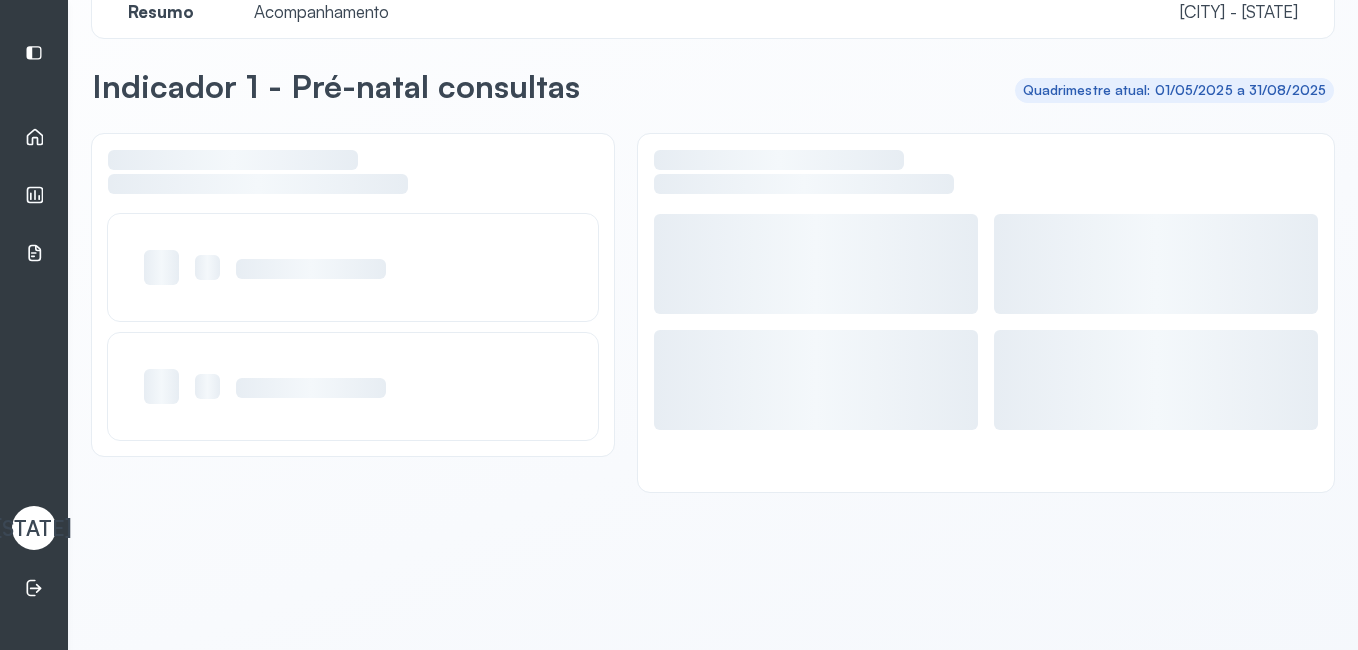 scroll, scrollTop: 39, scrollLeft: 0, axis: vertical 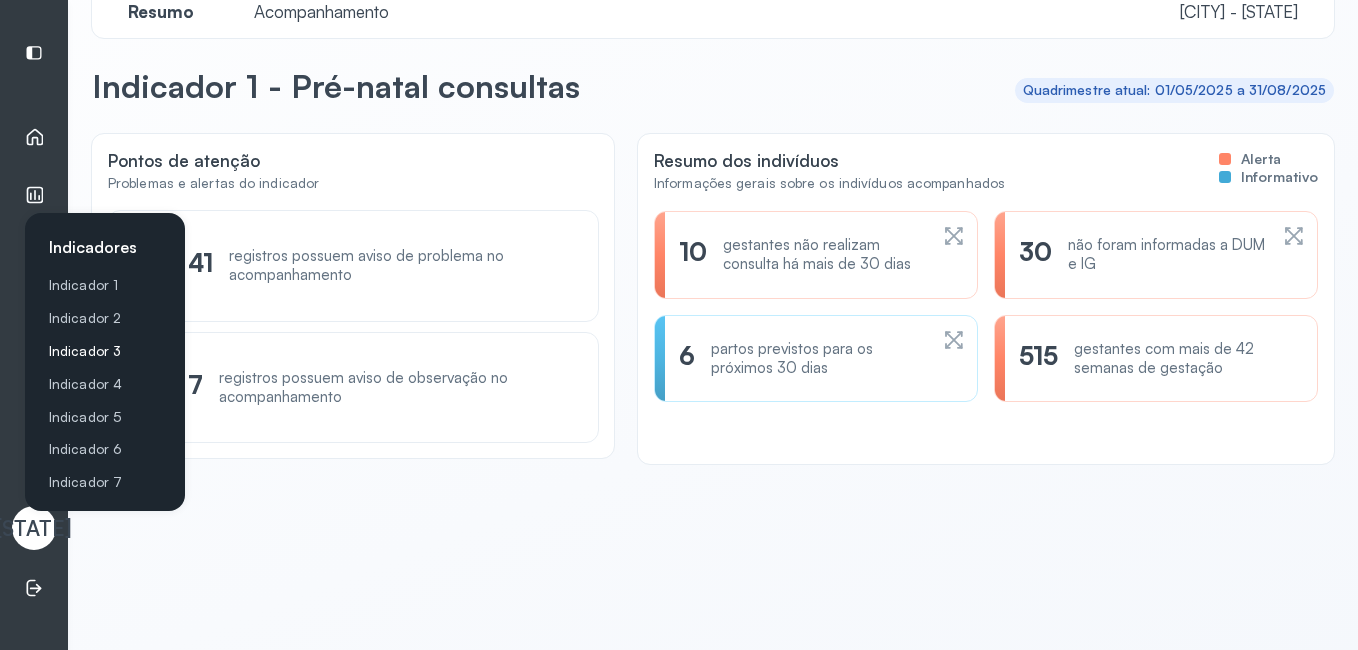 click on "Indicador 3" at bounding box center [109, 351] 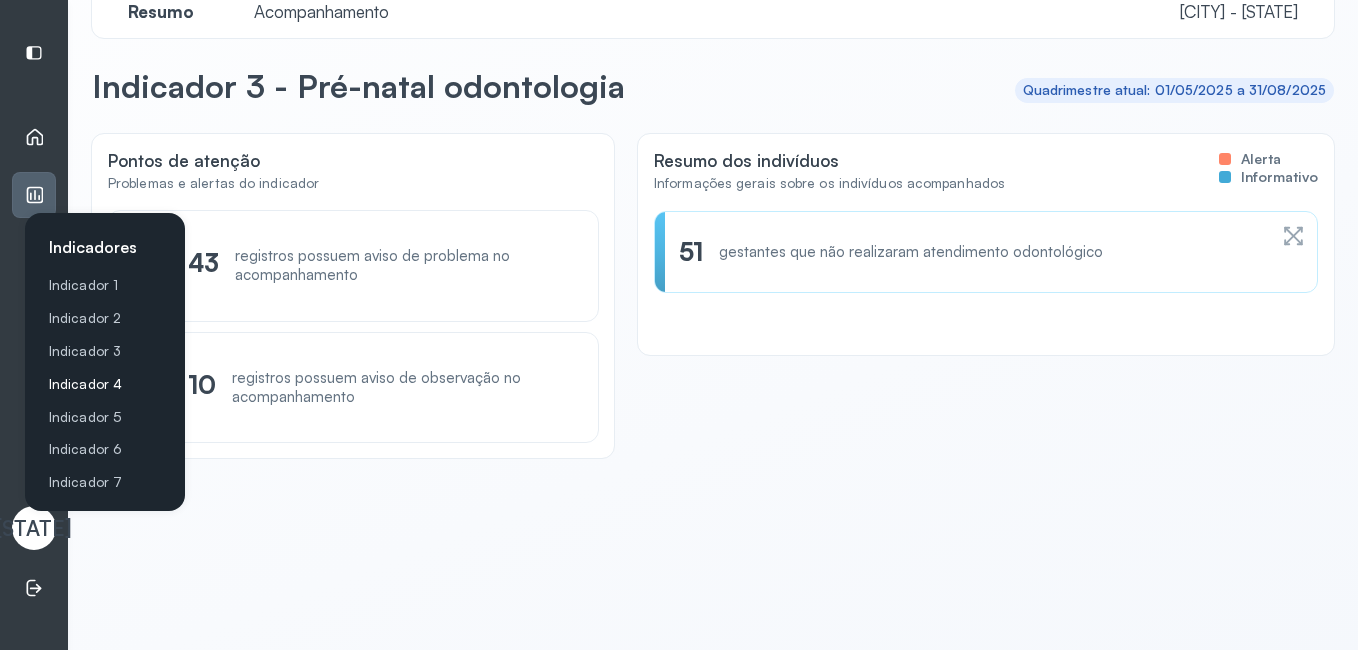 click on "Indicador 4" 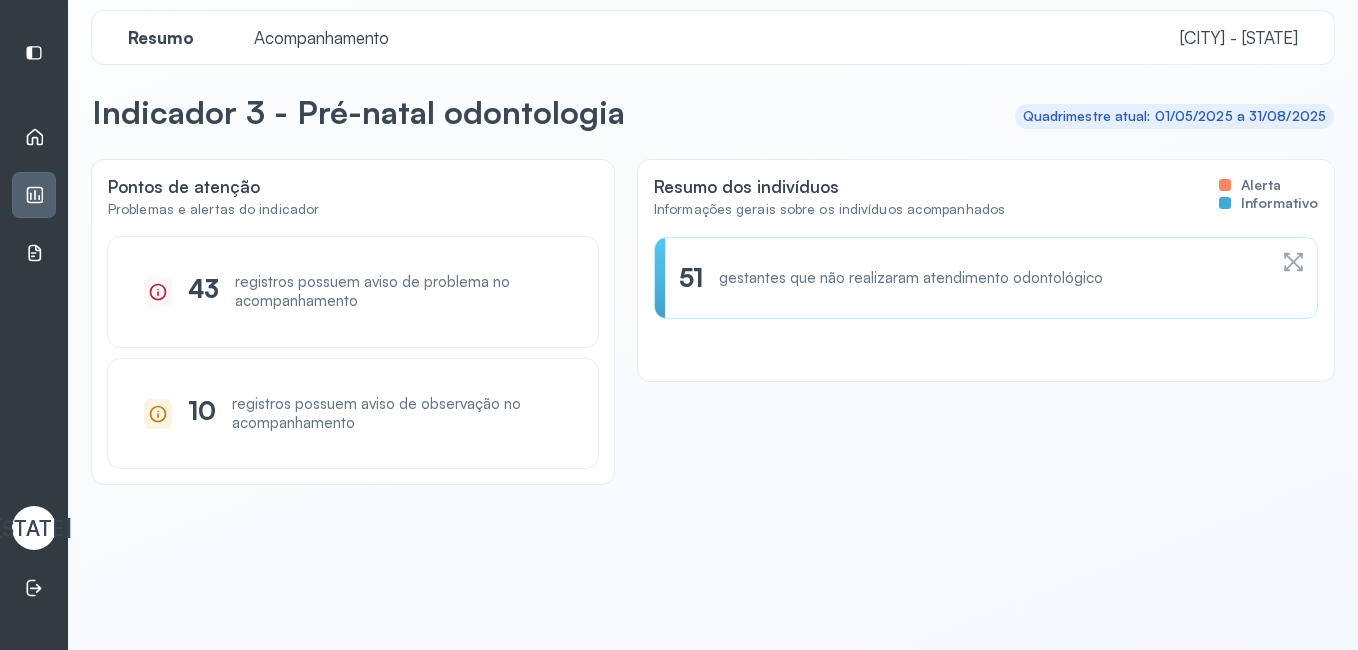scroll, scrollTop: 0, scrollLeft: 0, axis: both 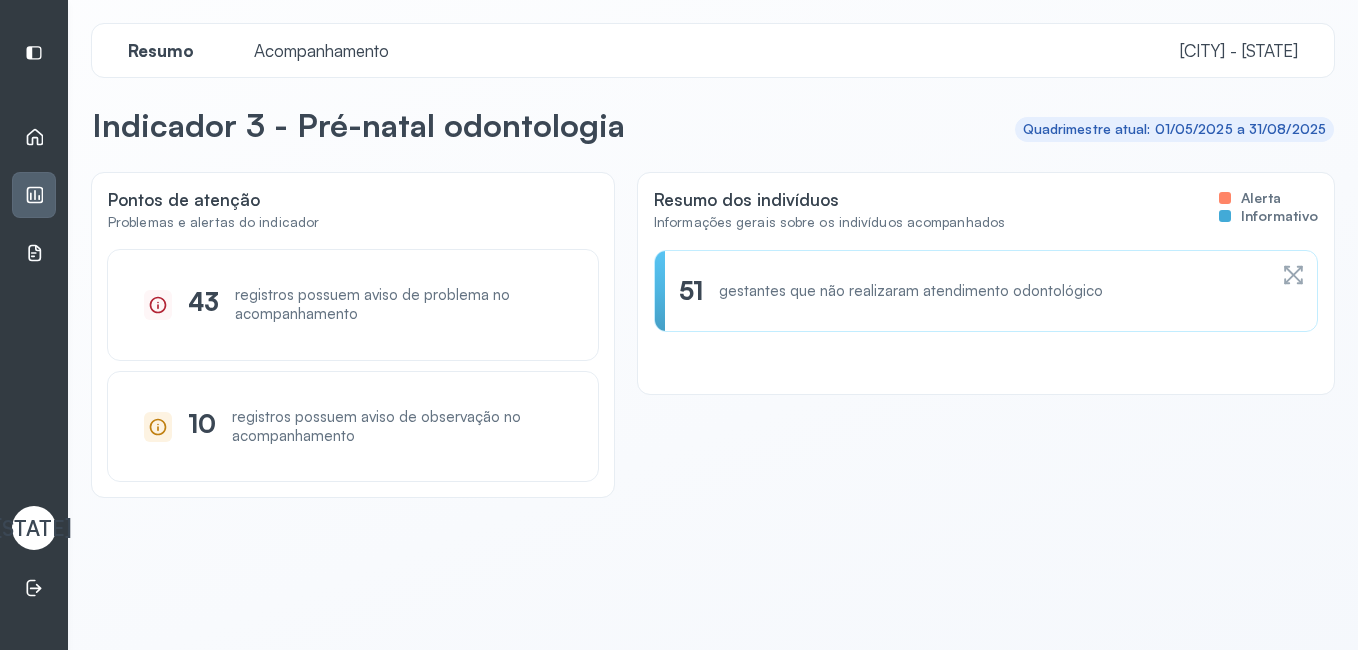 click on "Acompanhamento" at bounding box center [321, 50] 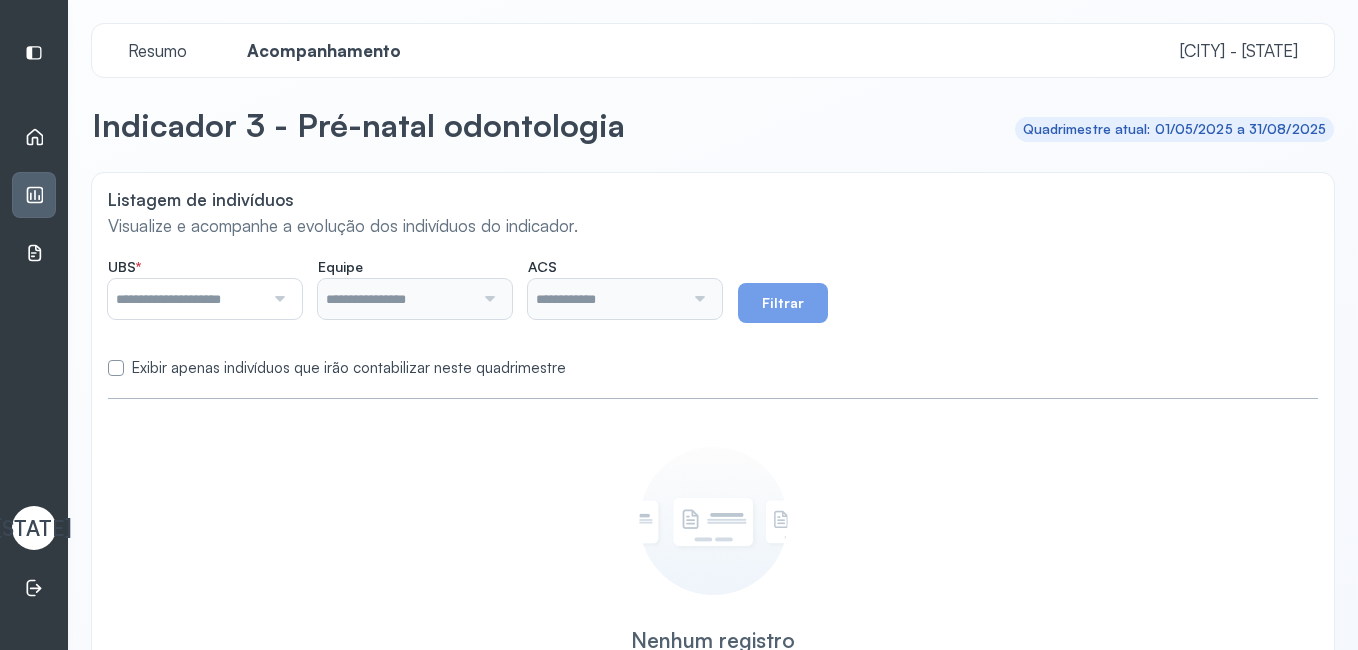 click at bounding box center [277, 299] 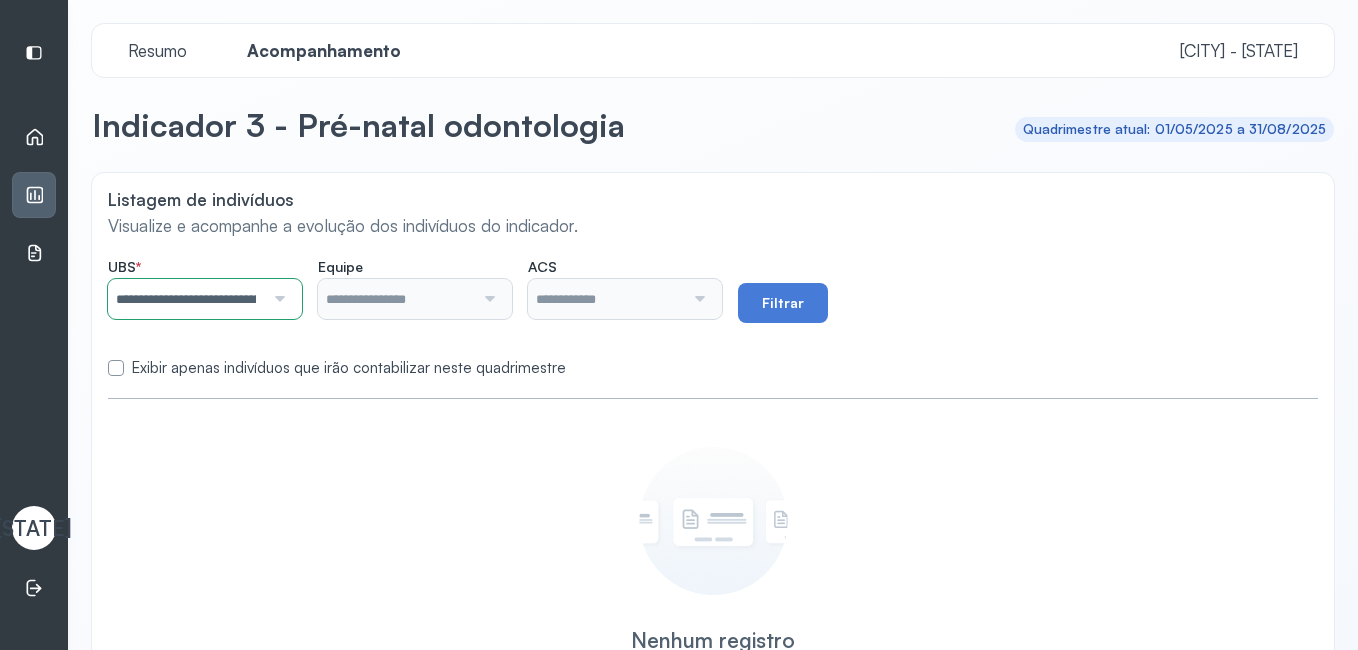 click on "**********" 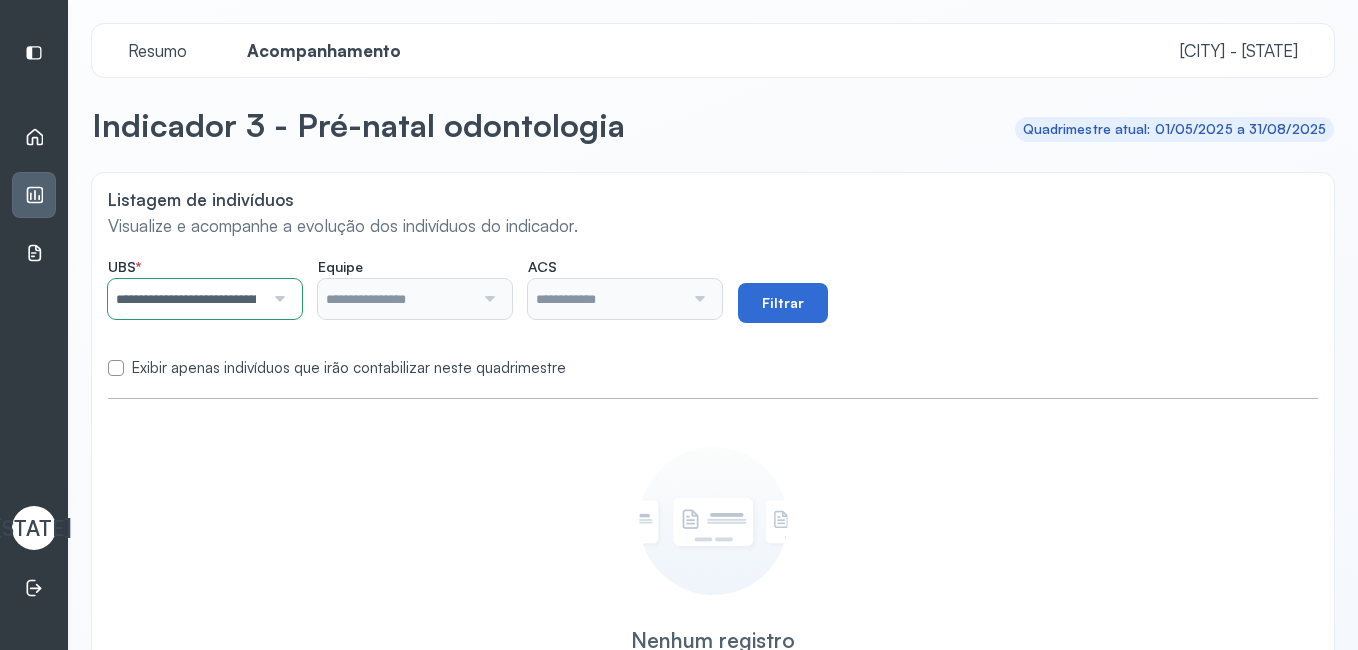 type on "**********" 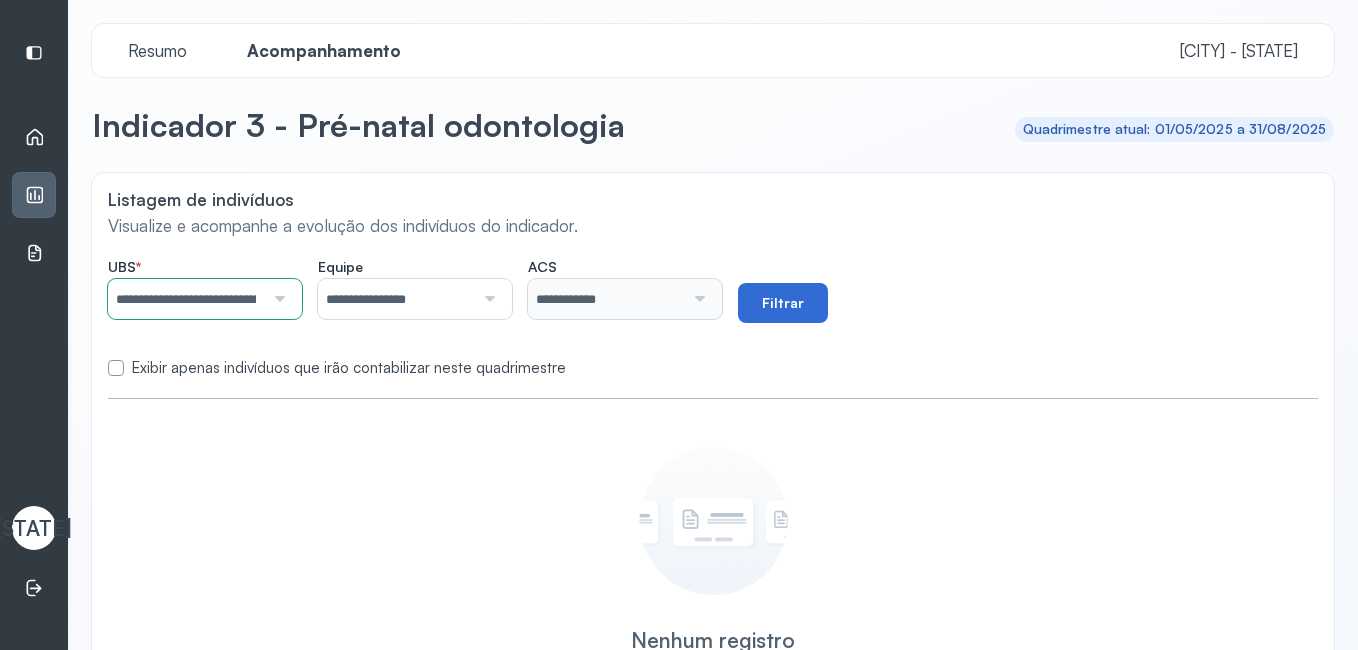 click on "Filtrar" at bounding box center [783, 303] 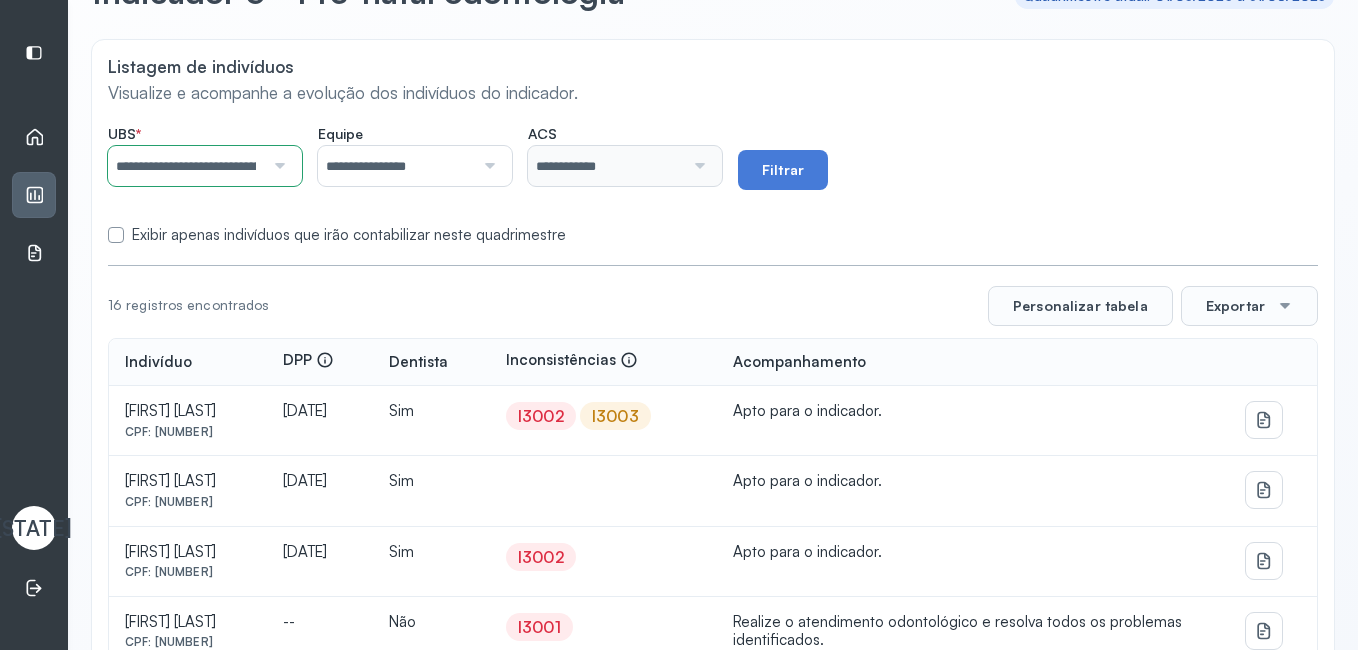 scroll, scrollTop: 0, scrollLeft: 0, axis: both 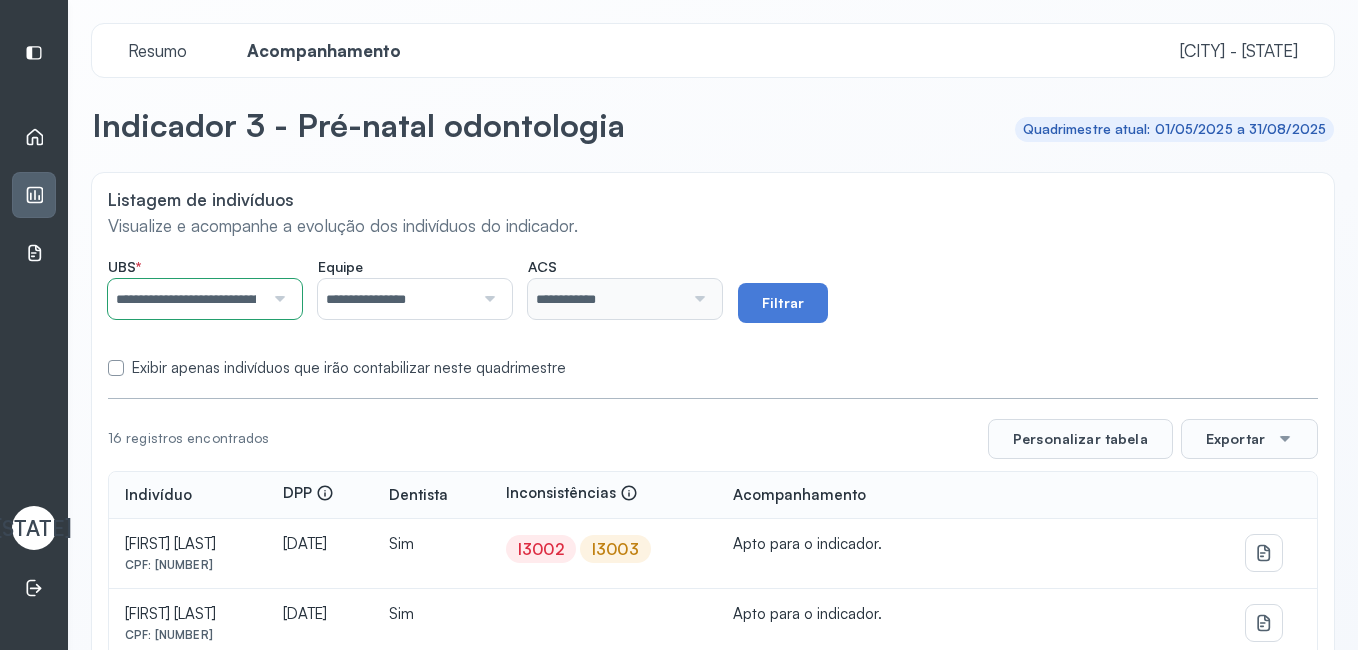 click on "Resumo" at bounding box center (157, 50) 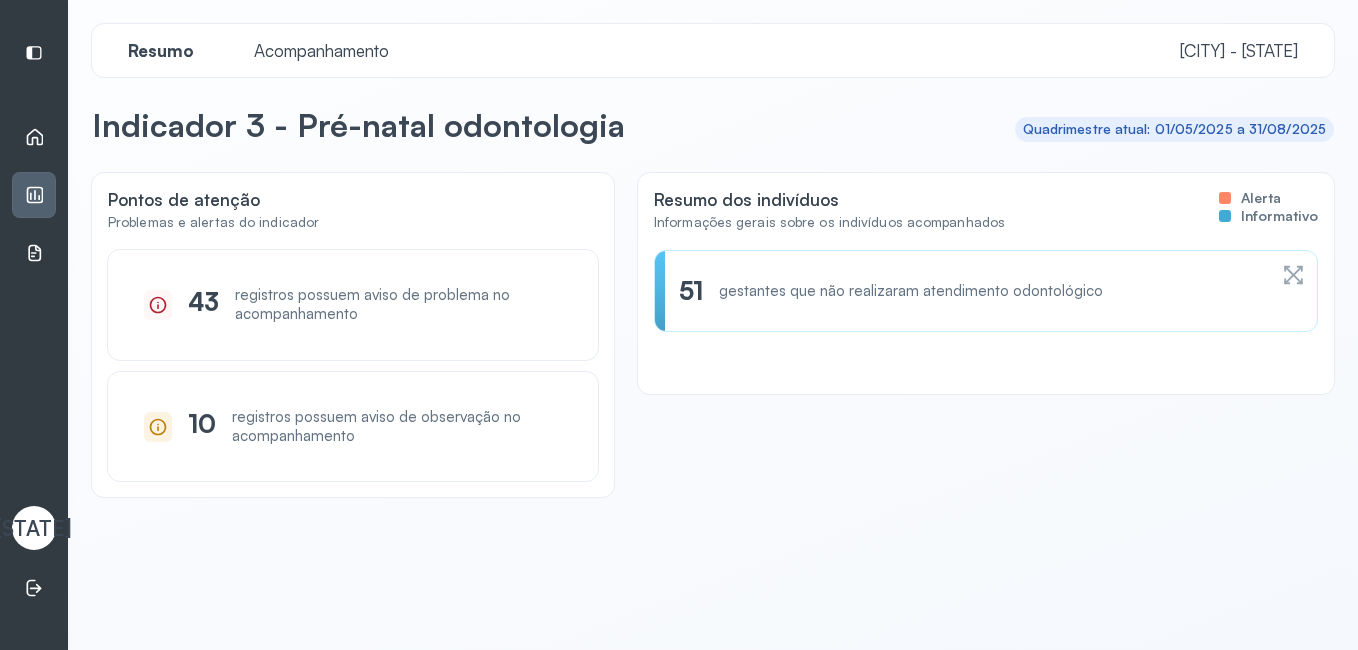 click on "registros possuem aviso de observação no acompanhamento" at bounding box center (397, 427) 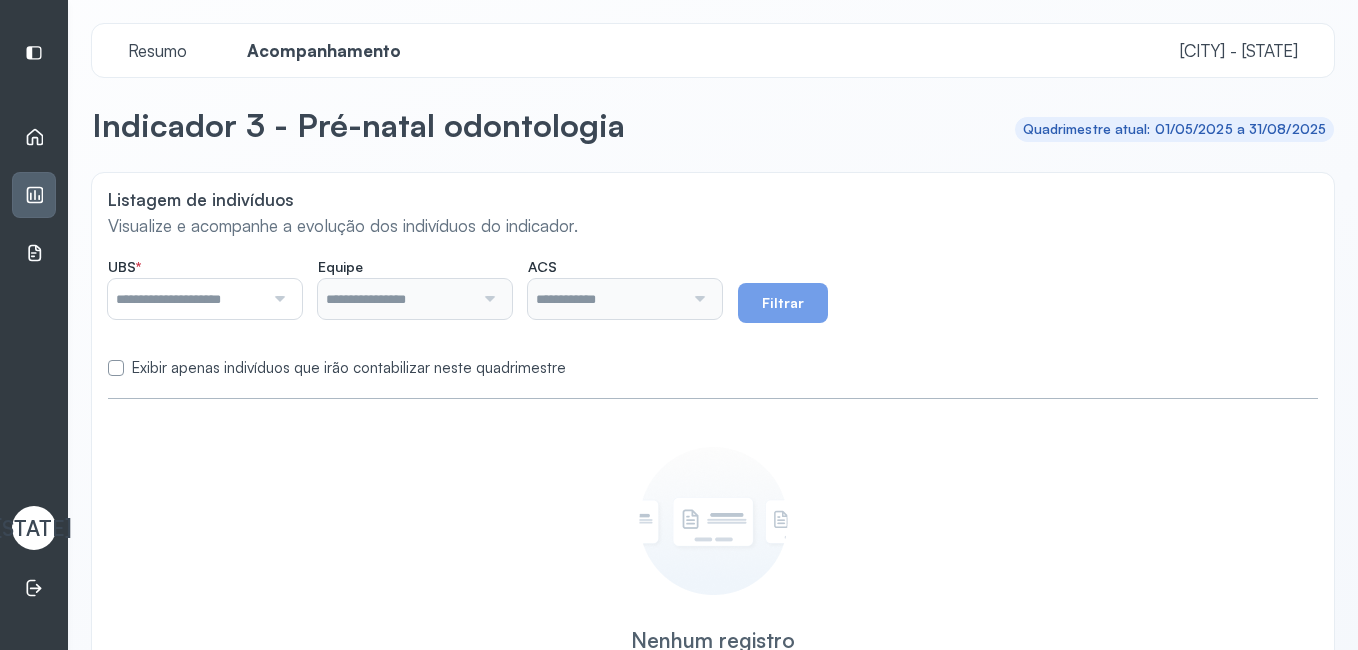 click at bounding box center (277, 299) 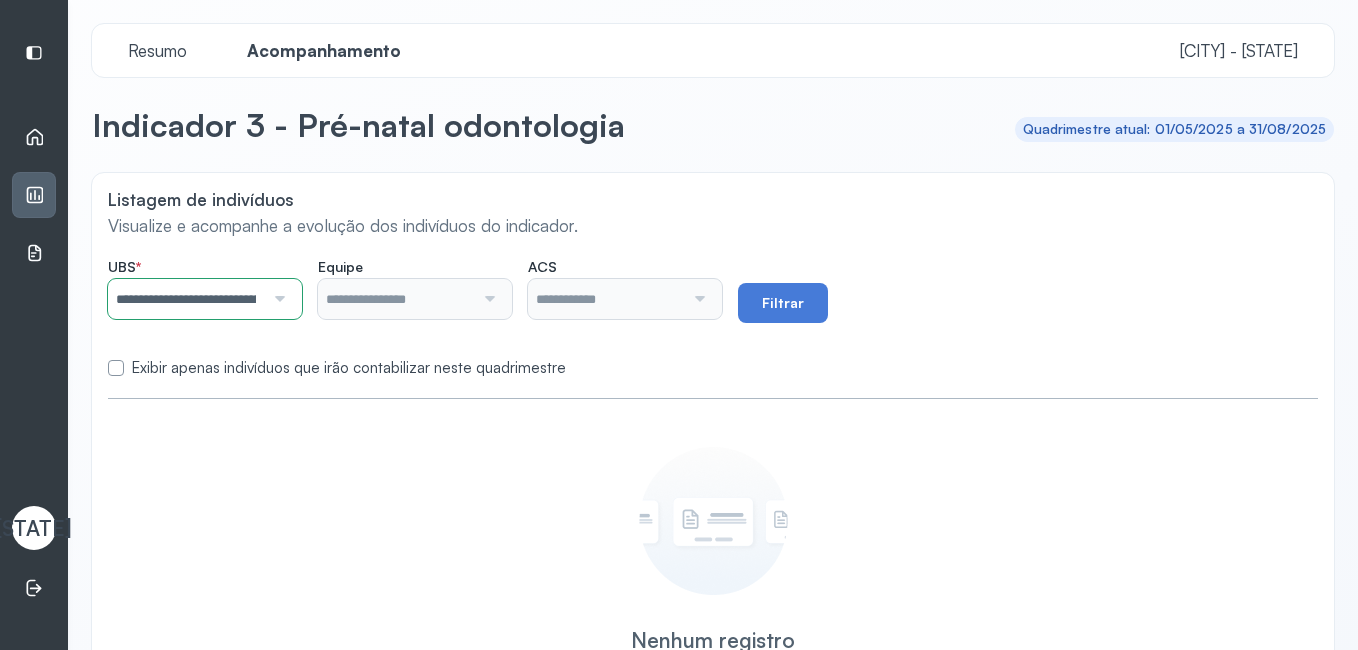 click on "**********" 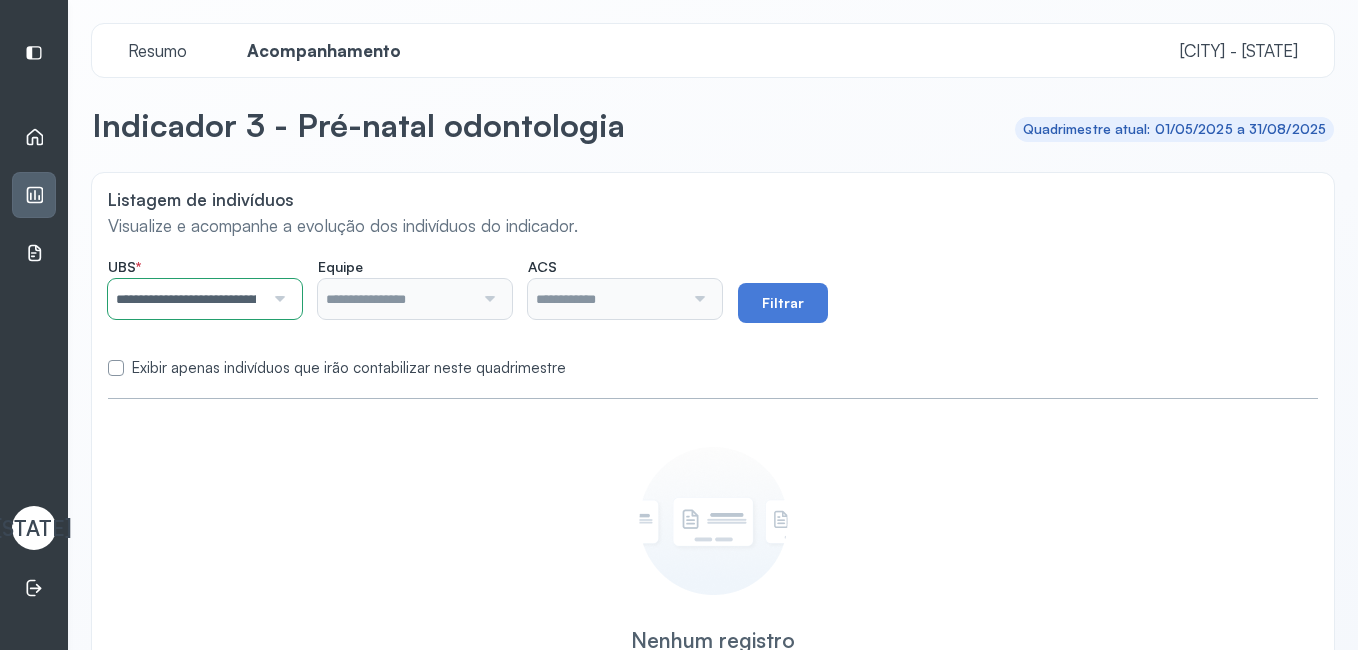 type on "**********" 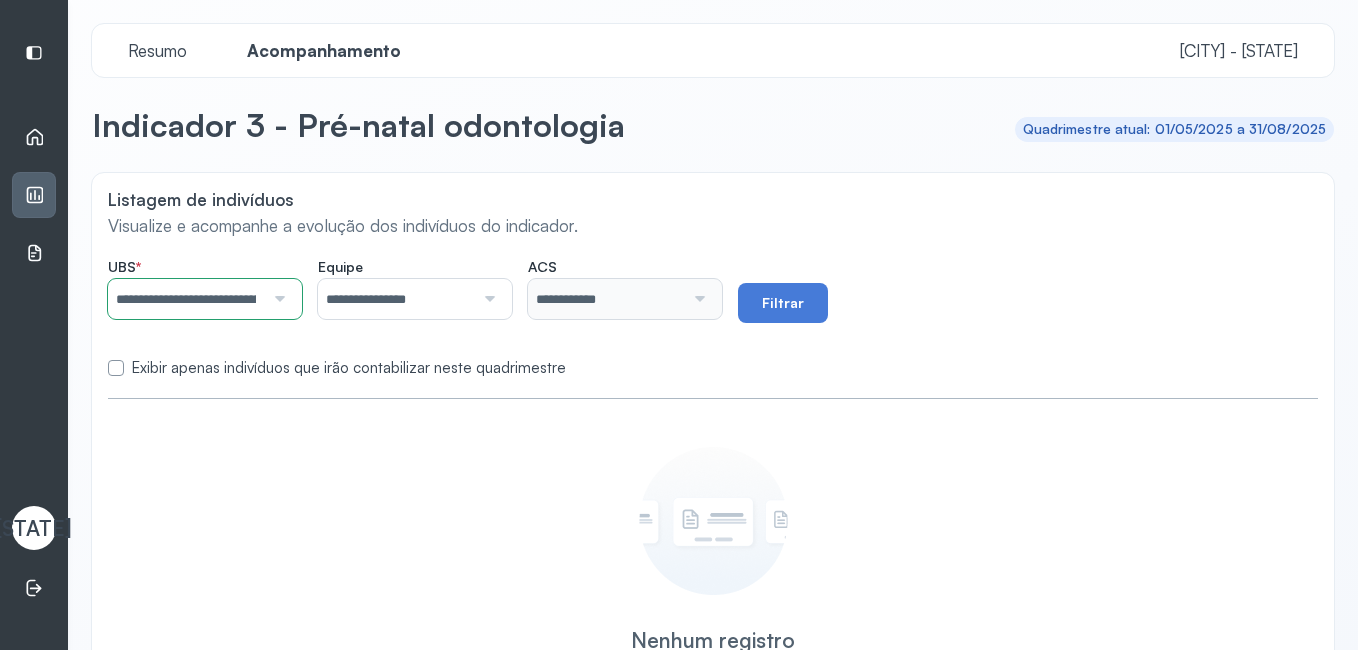 click at bounding box center [487, 299] 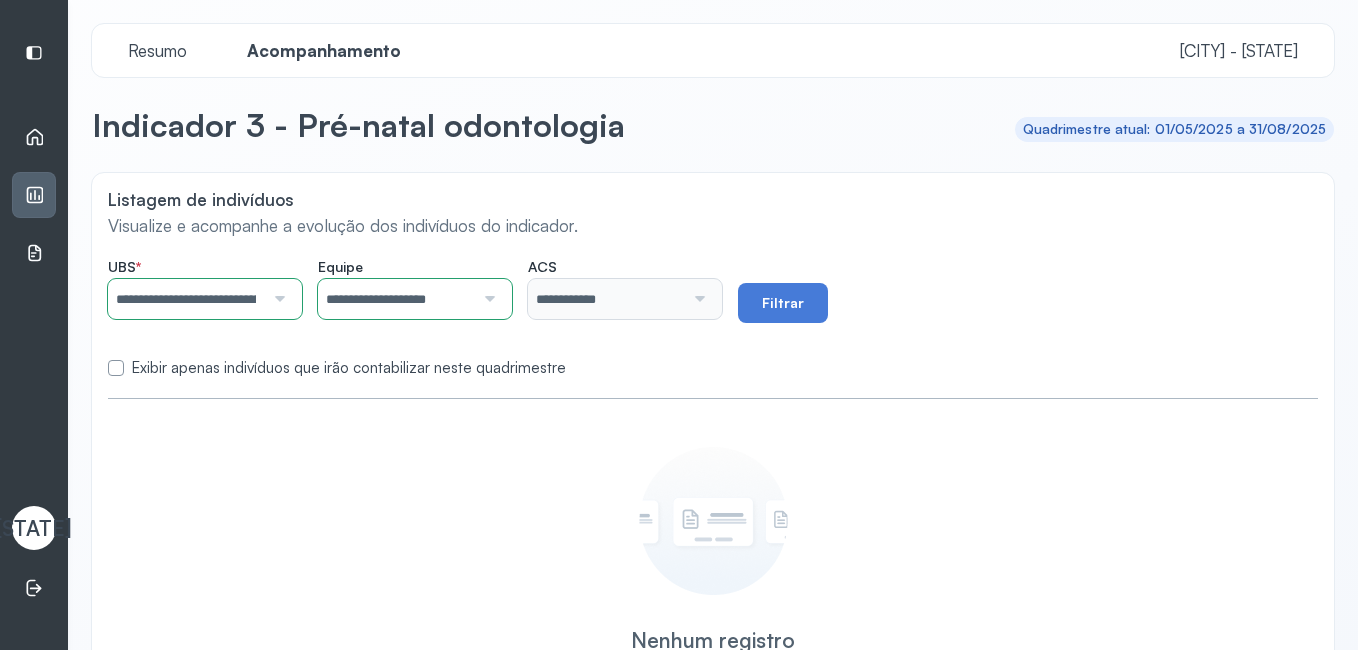 click on "**********" 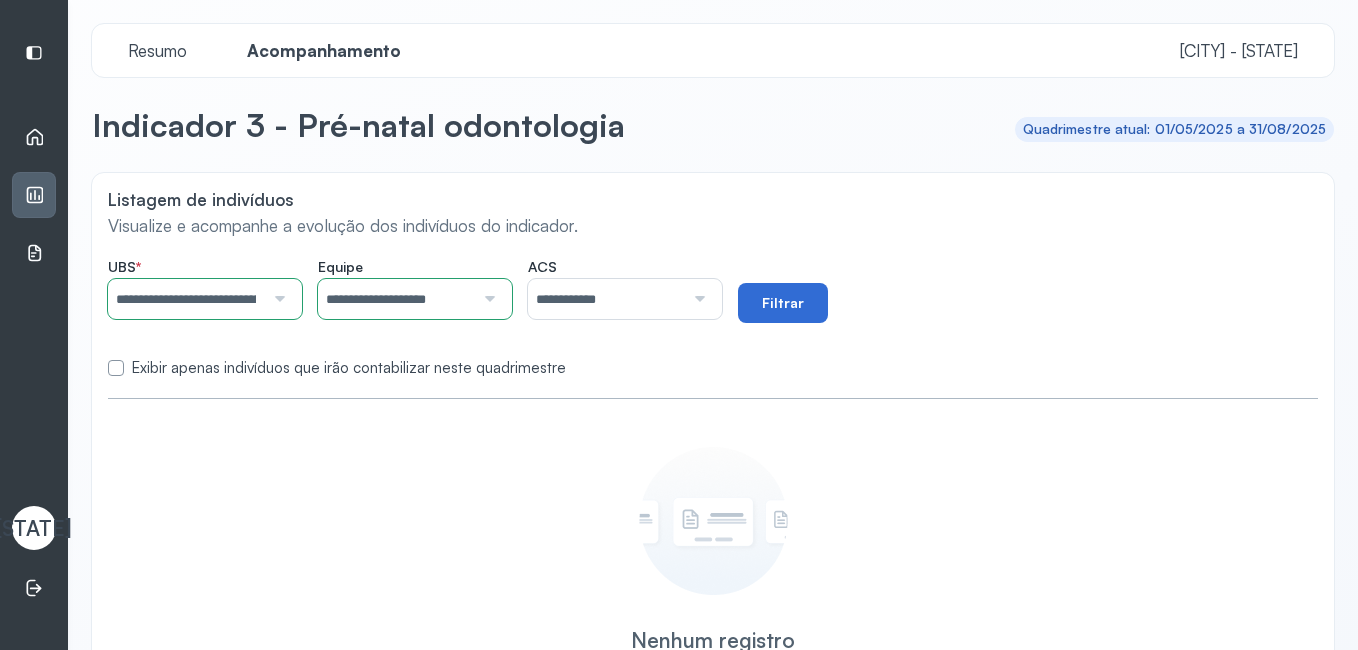 click on "Filtrar" at bounding box center [783, 303] 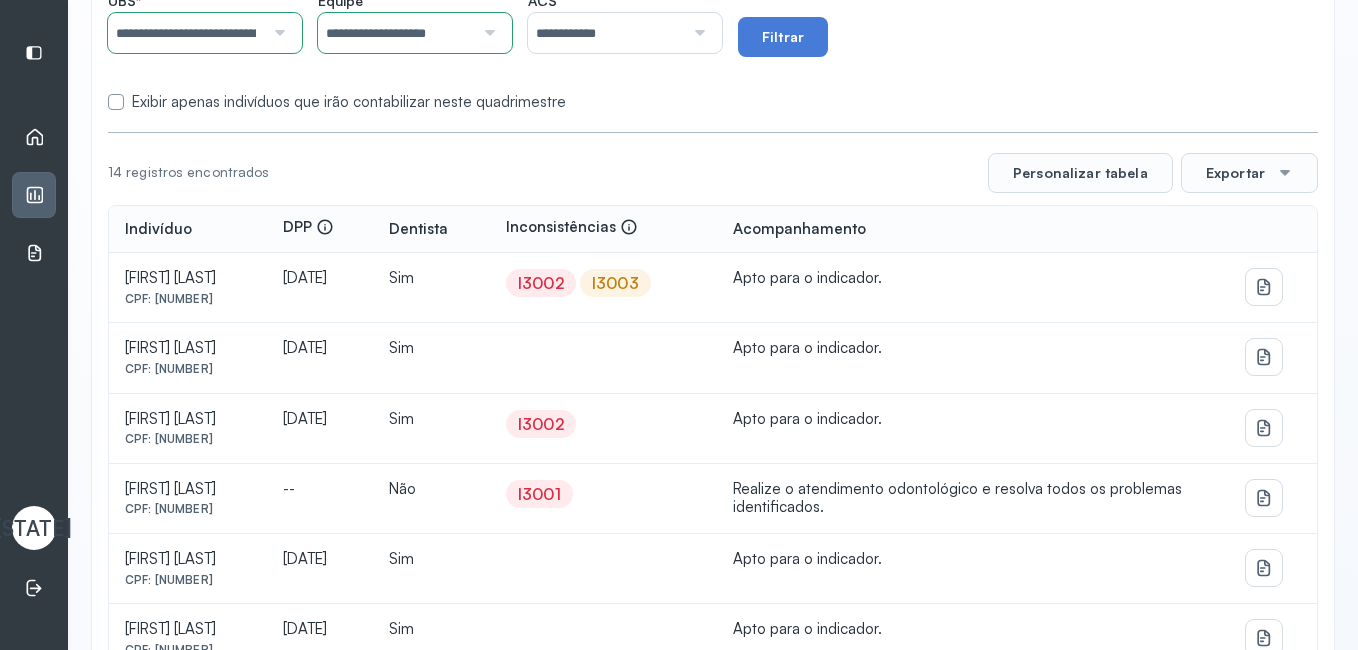 scroll, scrollTop: 300, scrollLeft: 0, axis: vertical 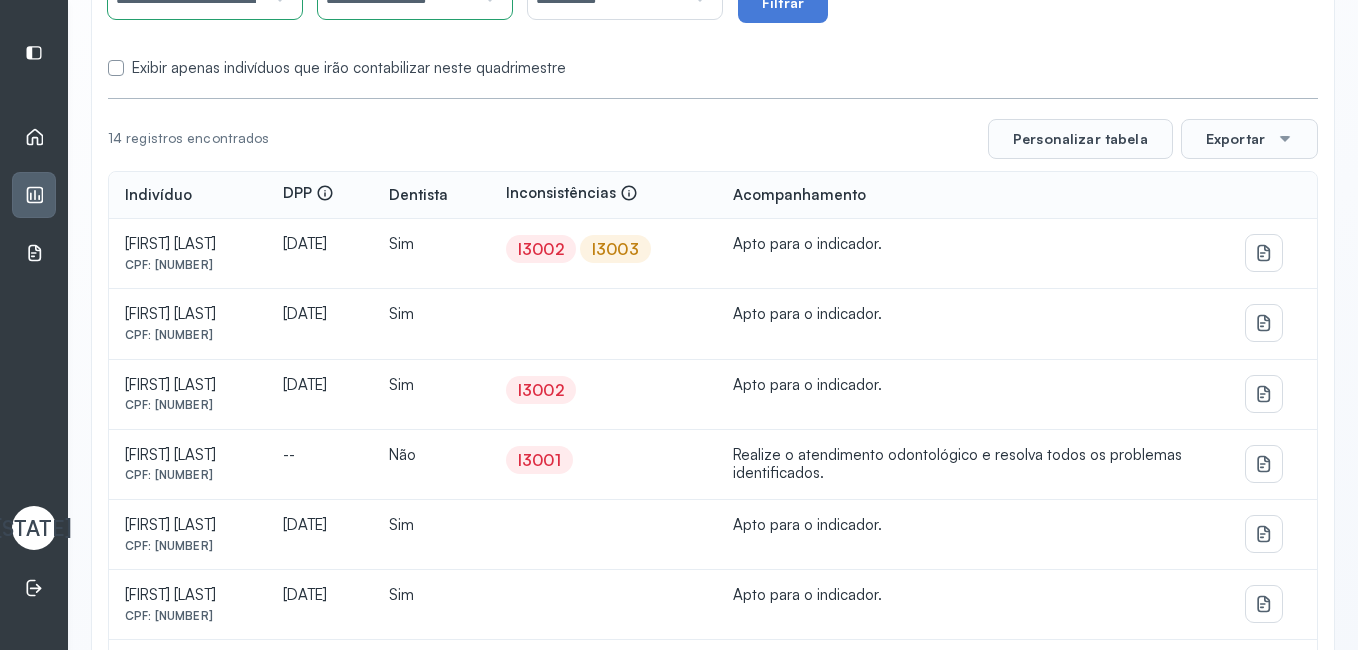 click on "I3003" at bounding box center (615, 249) 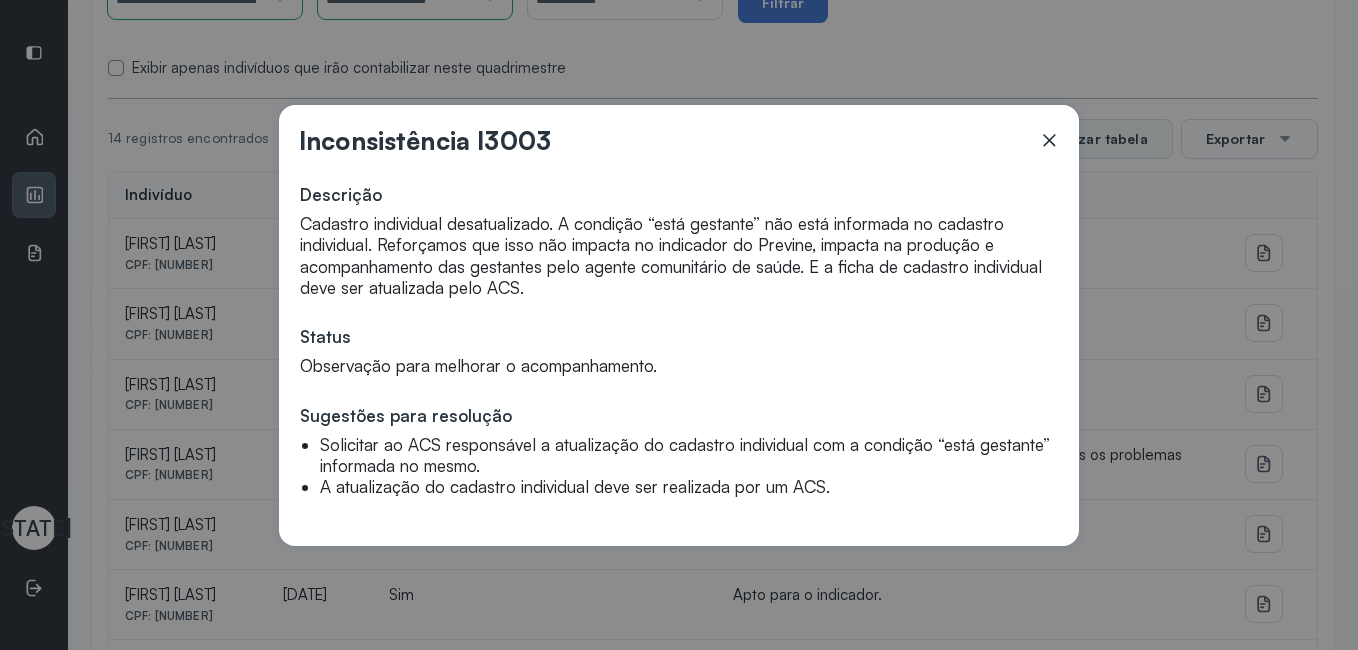 click 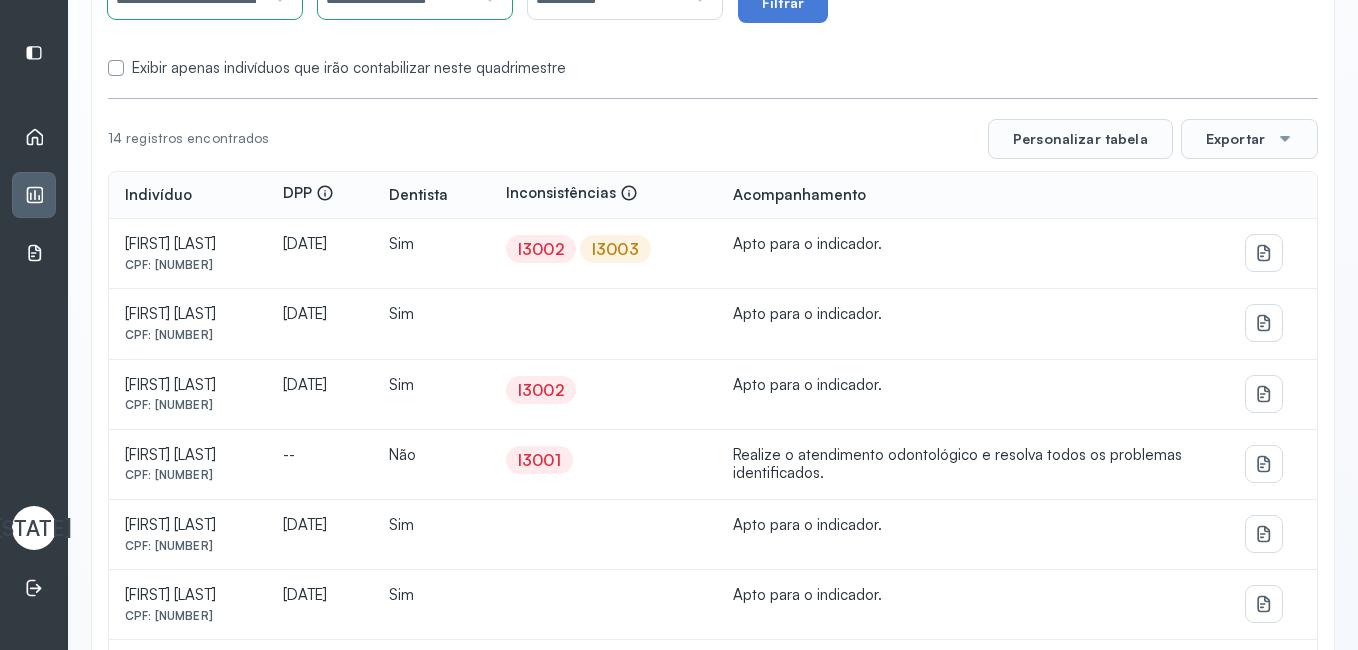 click on "I3002" at bounding box center [541, 249] 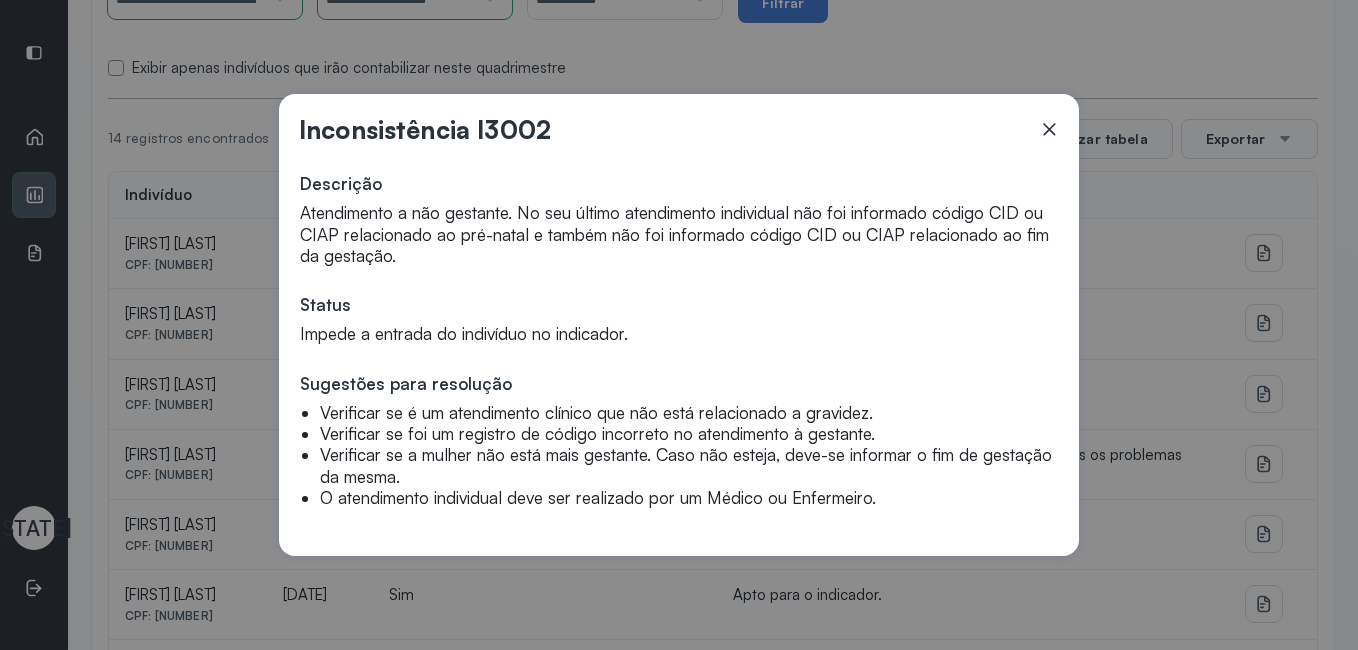 click 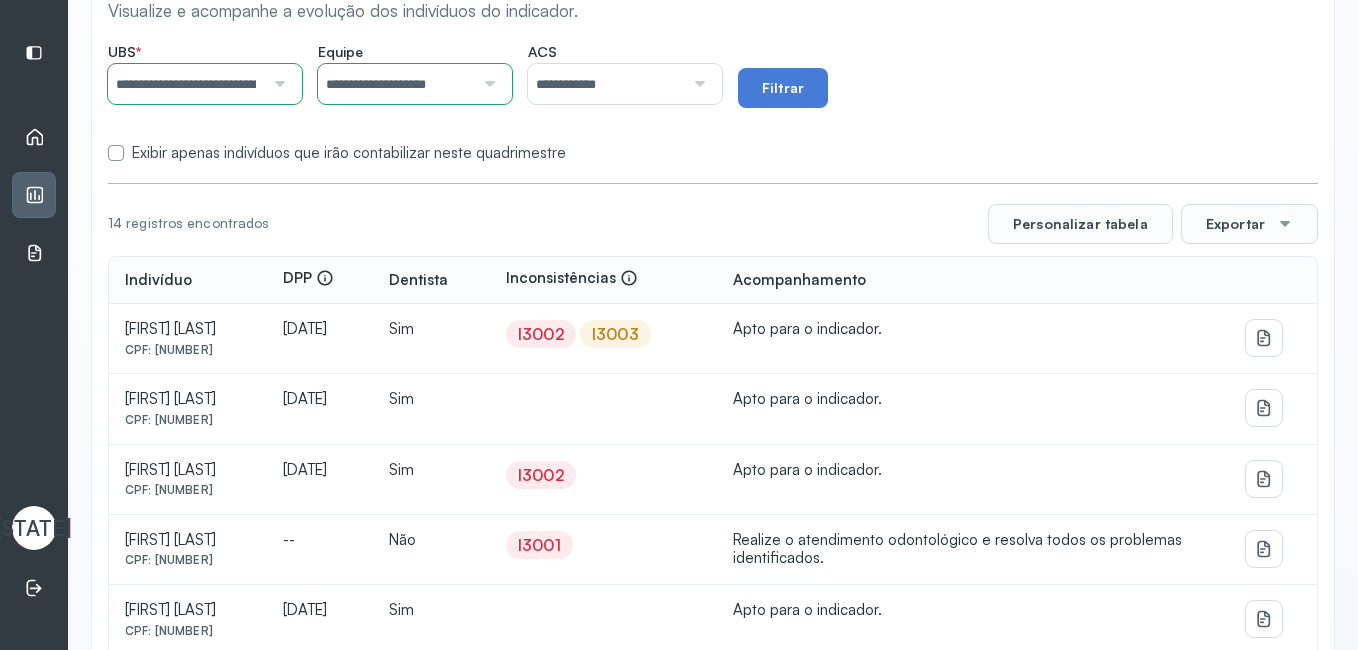 scroll, scrollTop: 300, scrollLeft: 0, axis: vertical 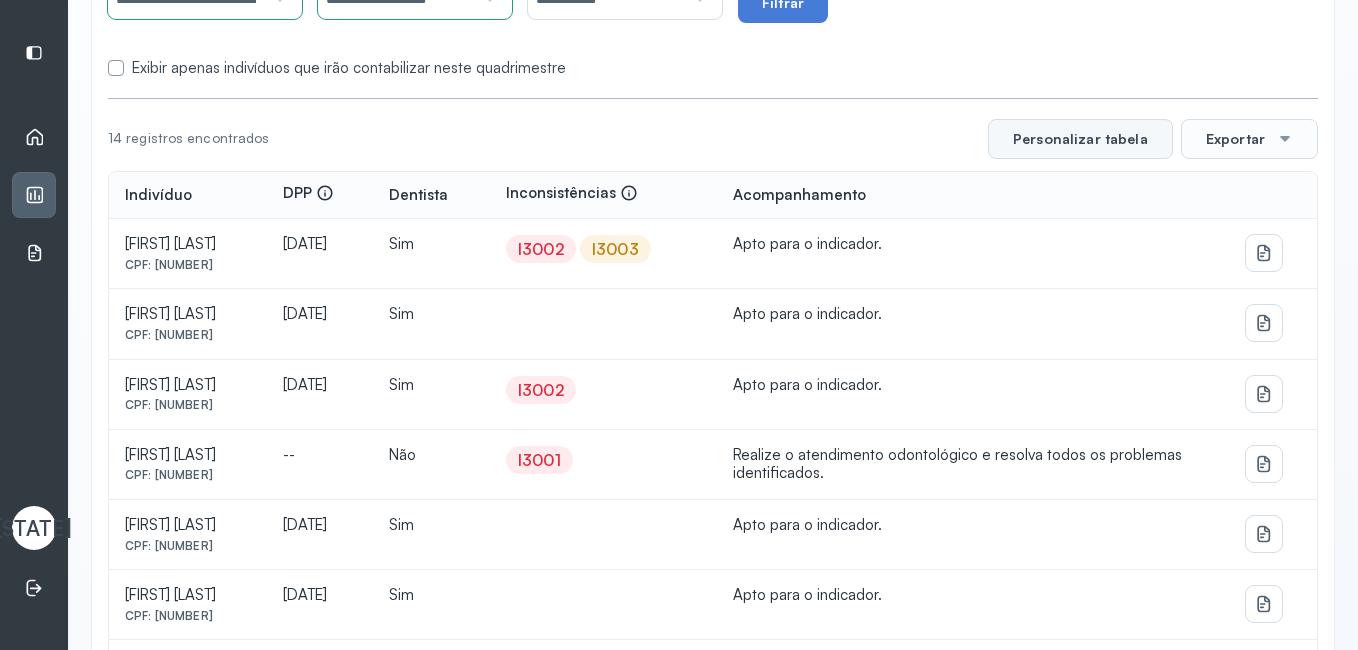 click on "Personalizar tabela" at bounding box center (1080, 139) 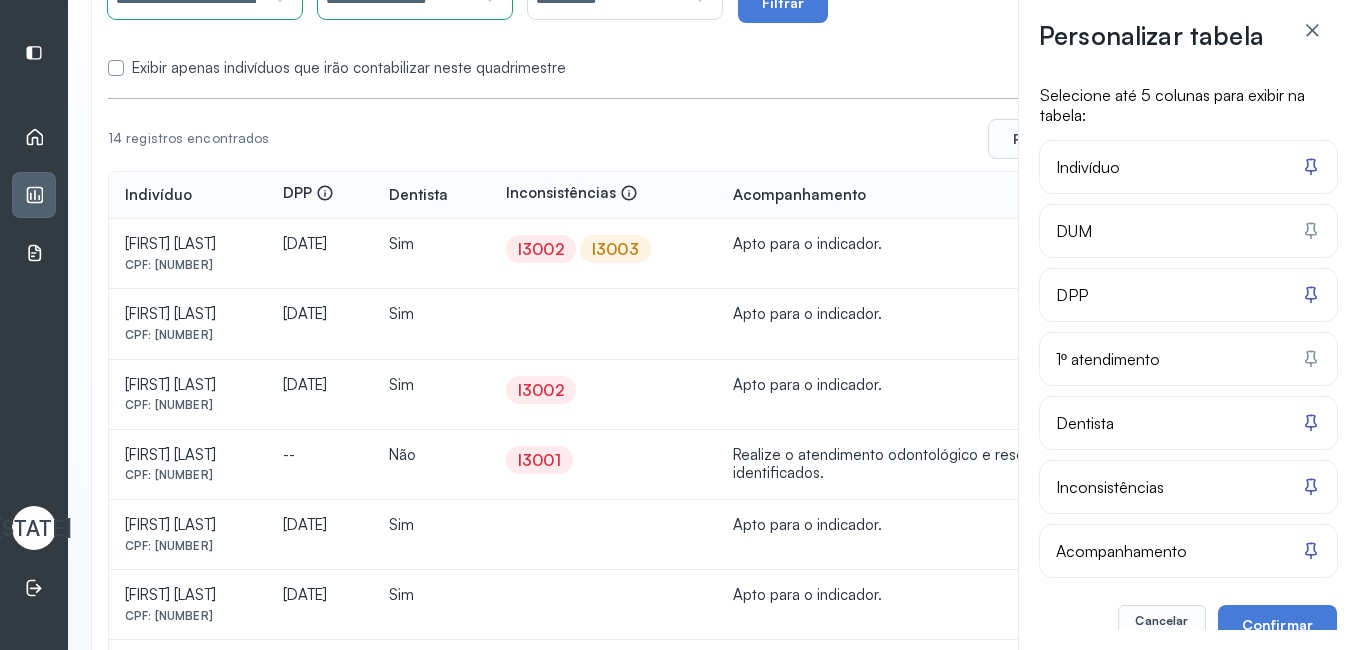 click 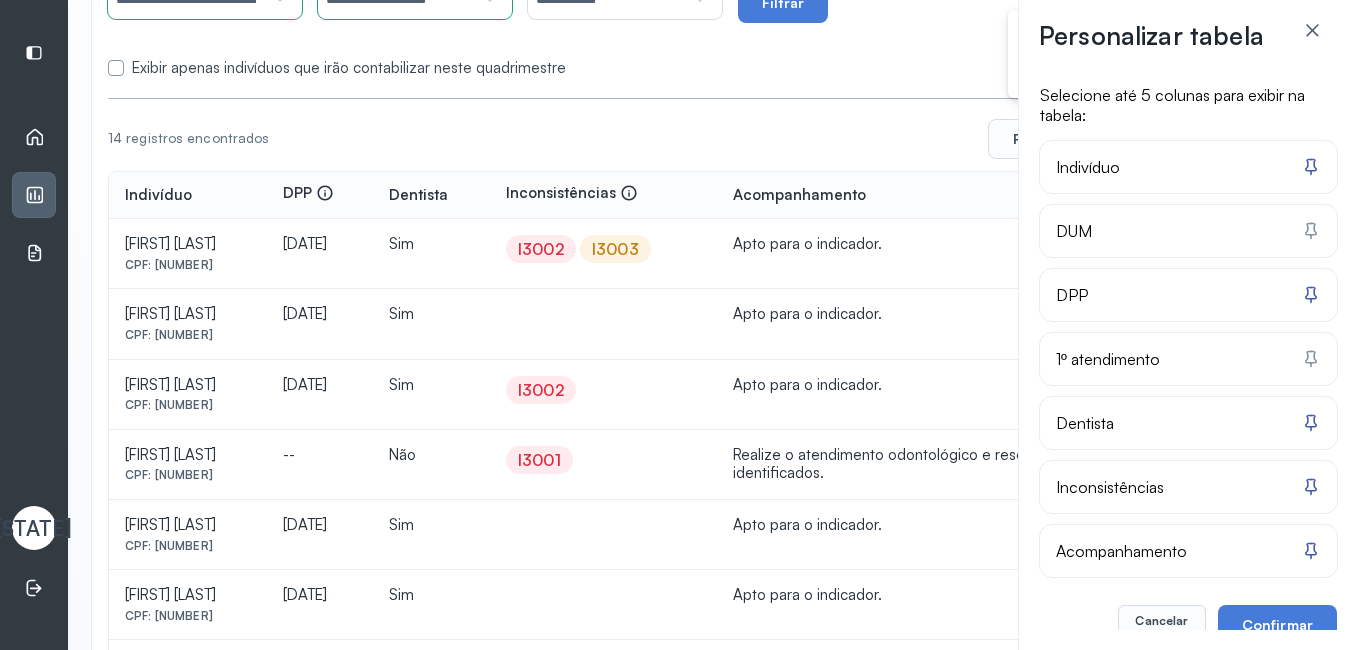 click 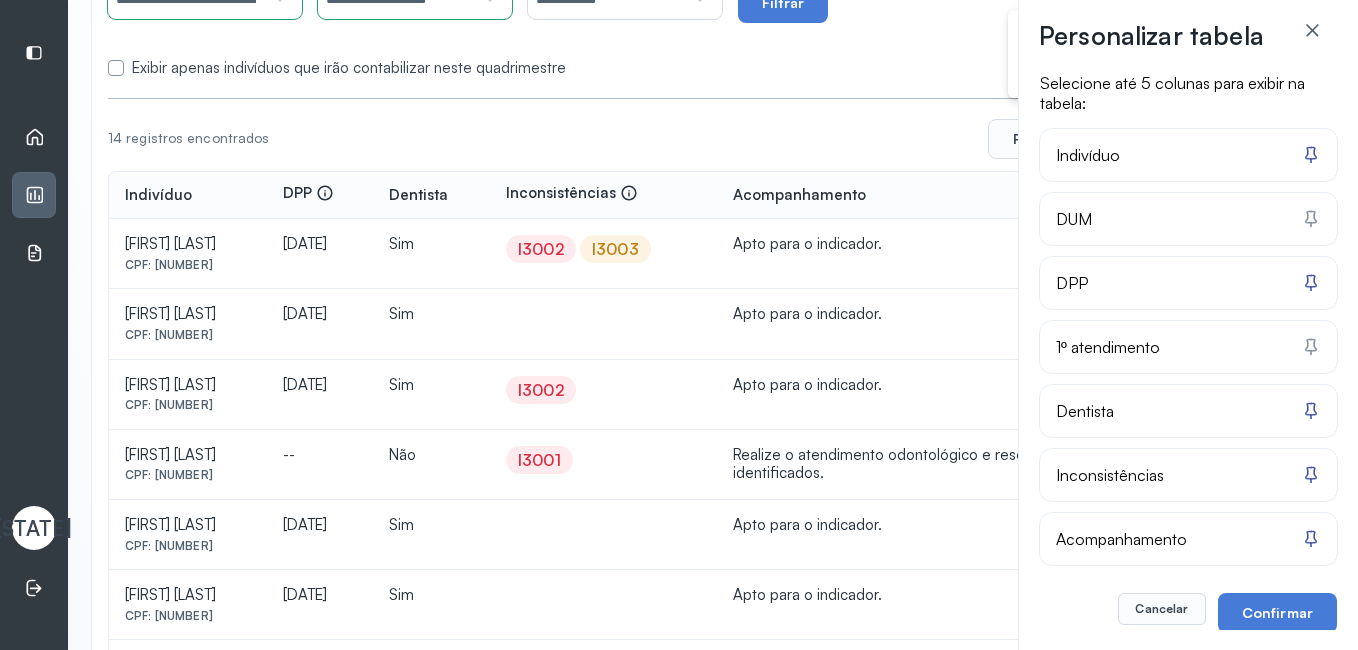 scroll, scrollTop: 16, scrollLeft: 0, axis: vertical 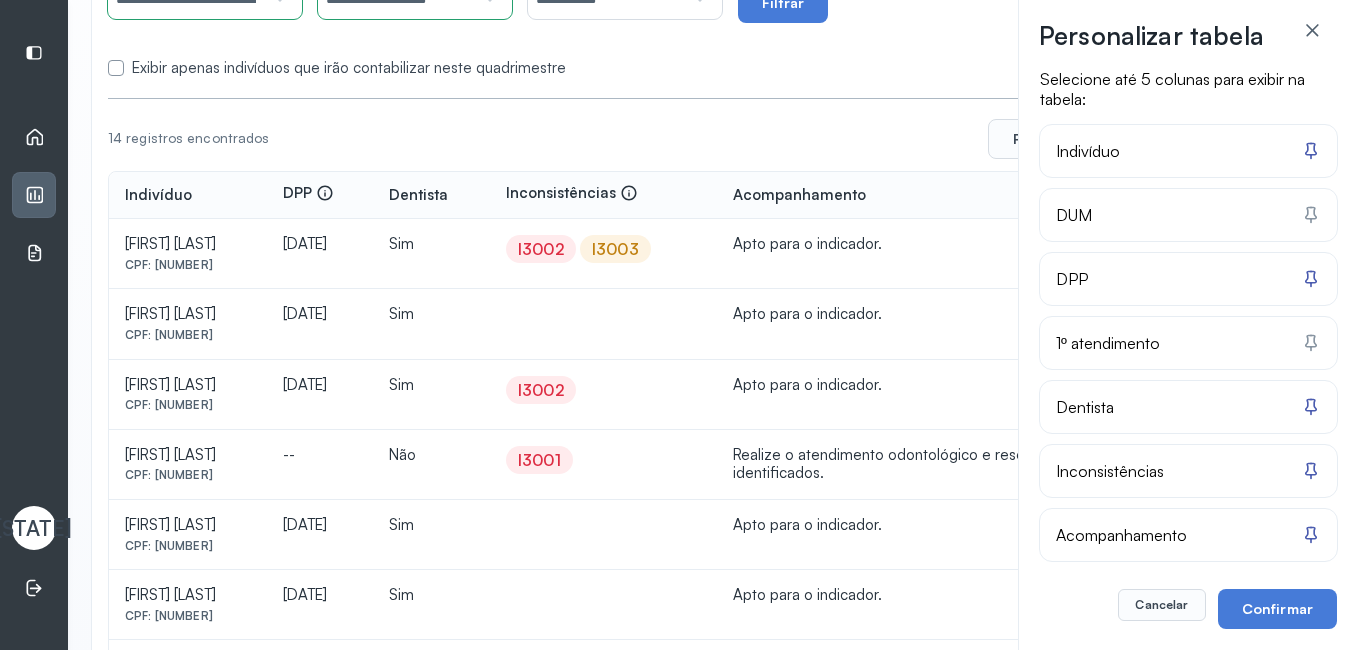 click on "Confirmar" at bounding box center (1277, 609) 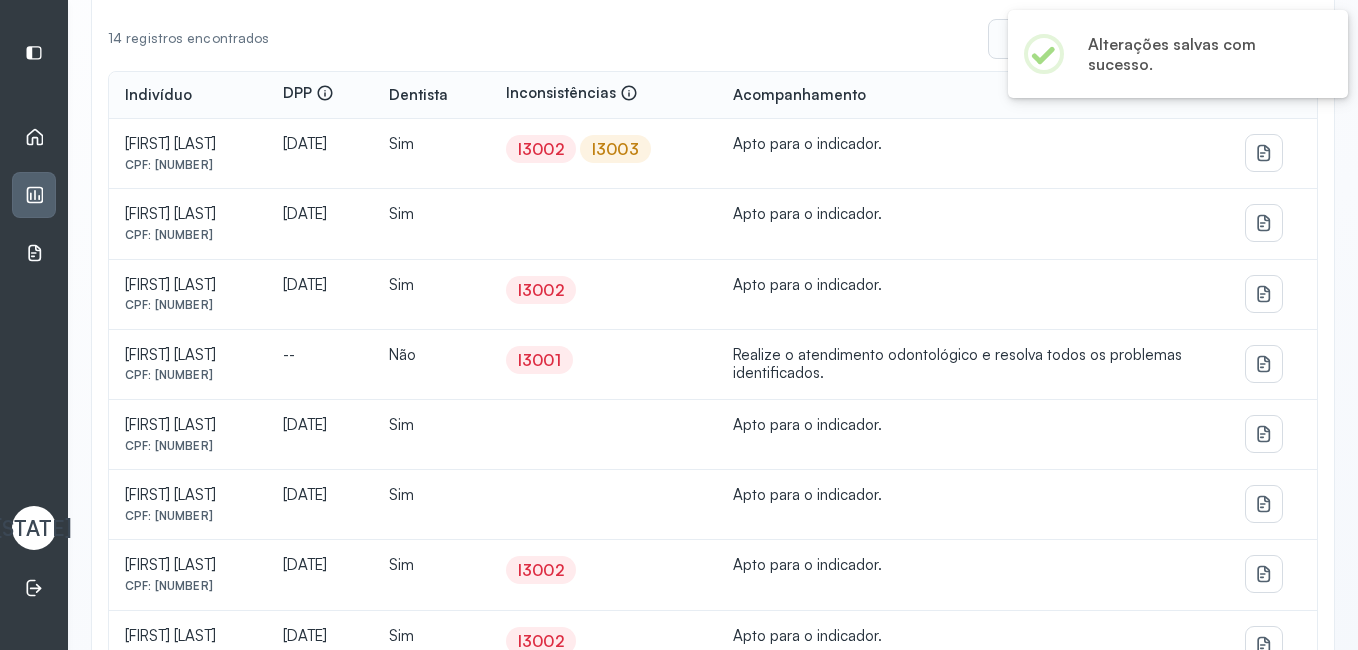 scroll, scrollTop: 500, scrollLeft: 0, axis: vertical 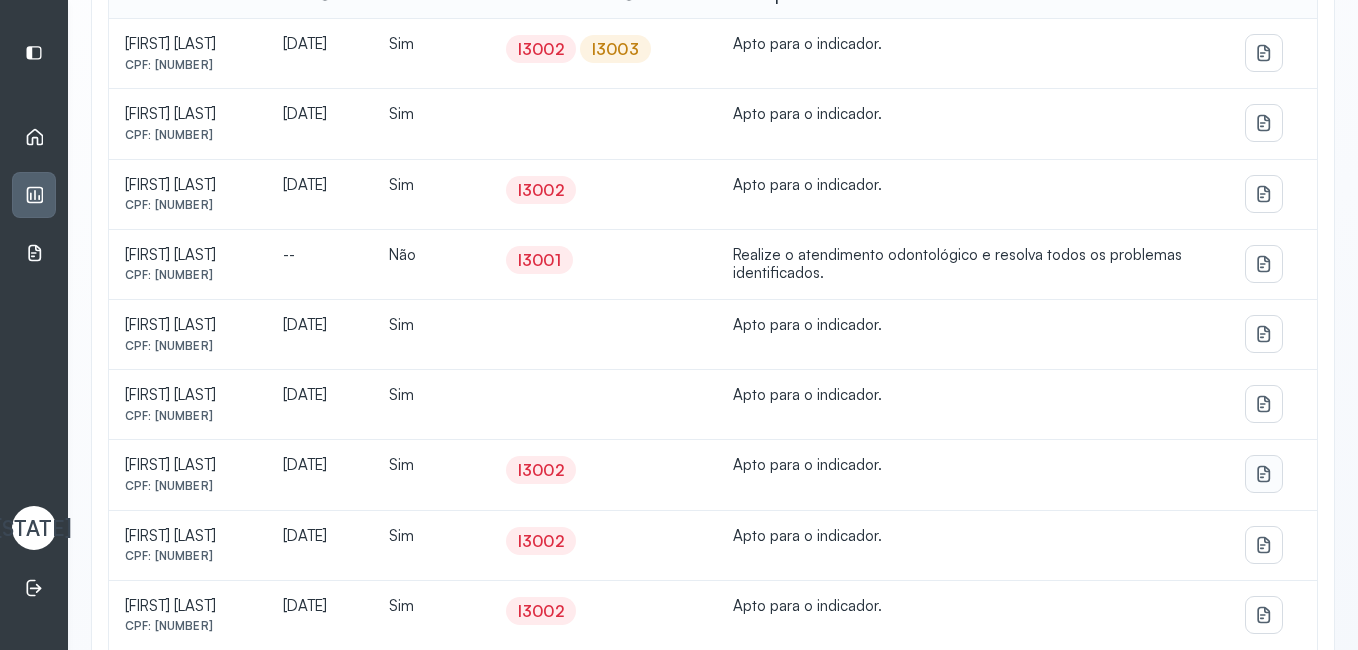 click 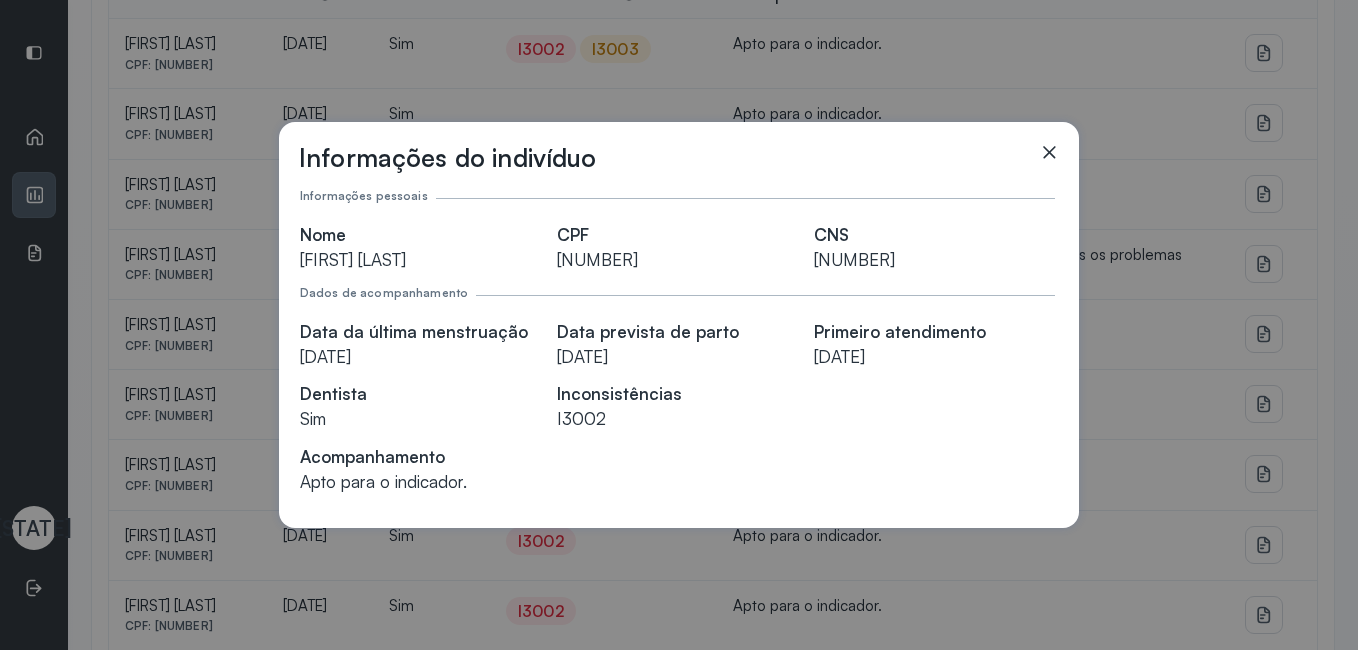 click on "Informações do indivíduo" 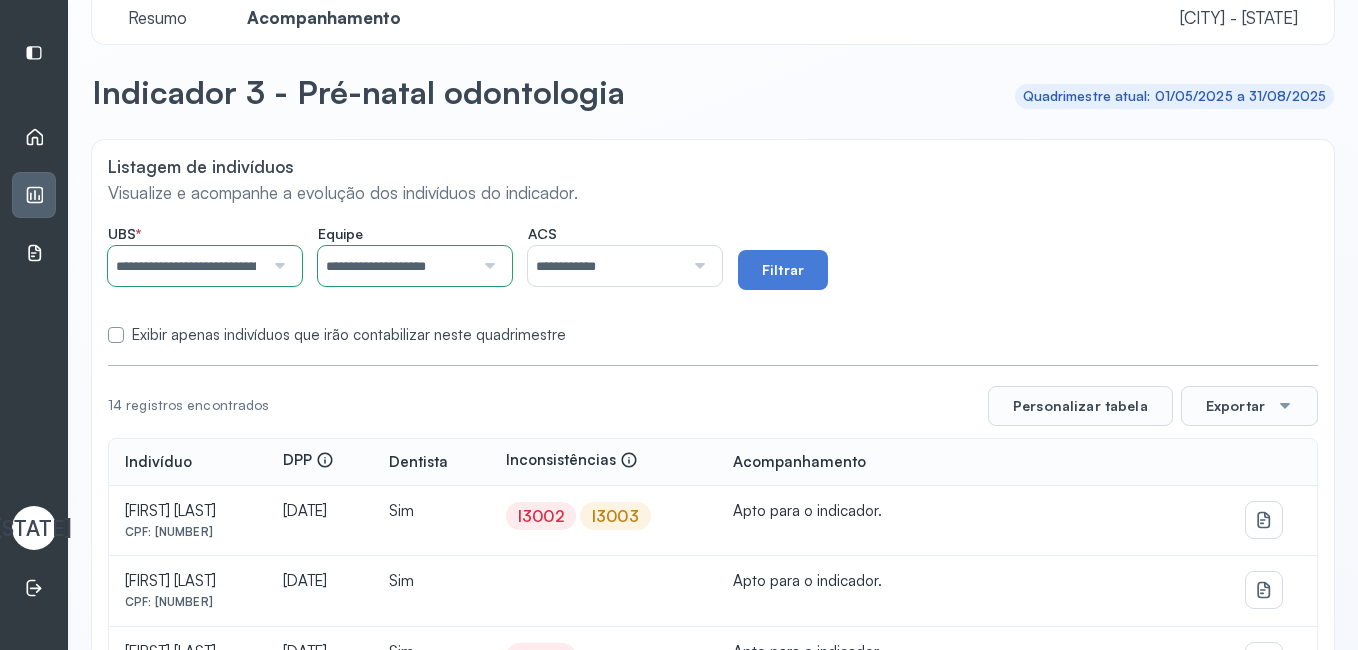 scroll, scrollTop: 0, scrollLeft: 0, axis: both 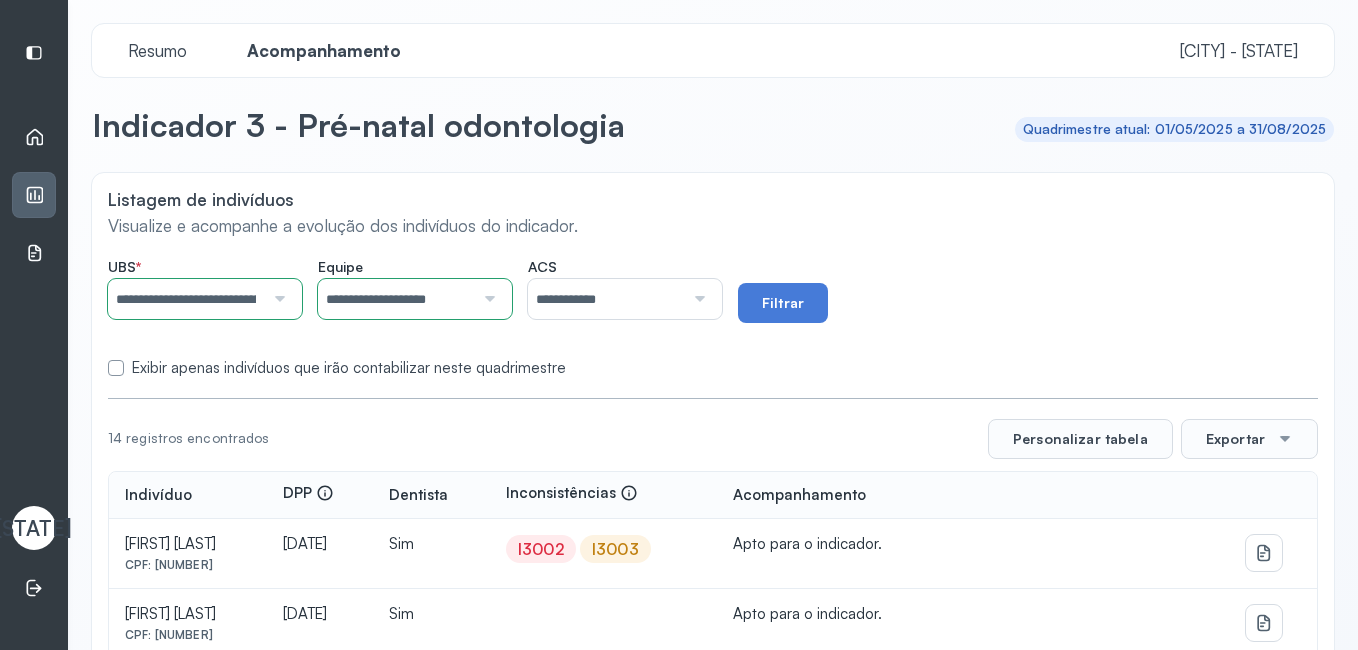 click on "Resumo" at bounding box center [157, 50] 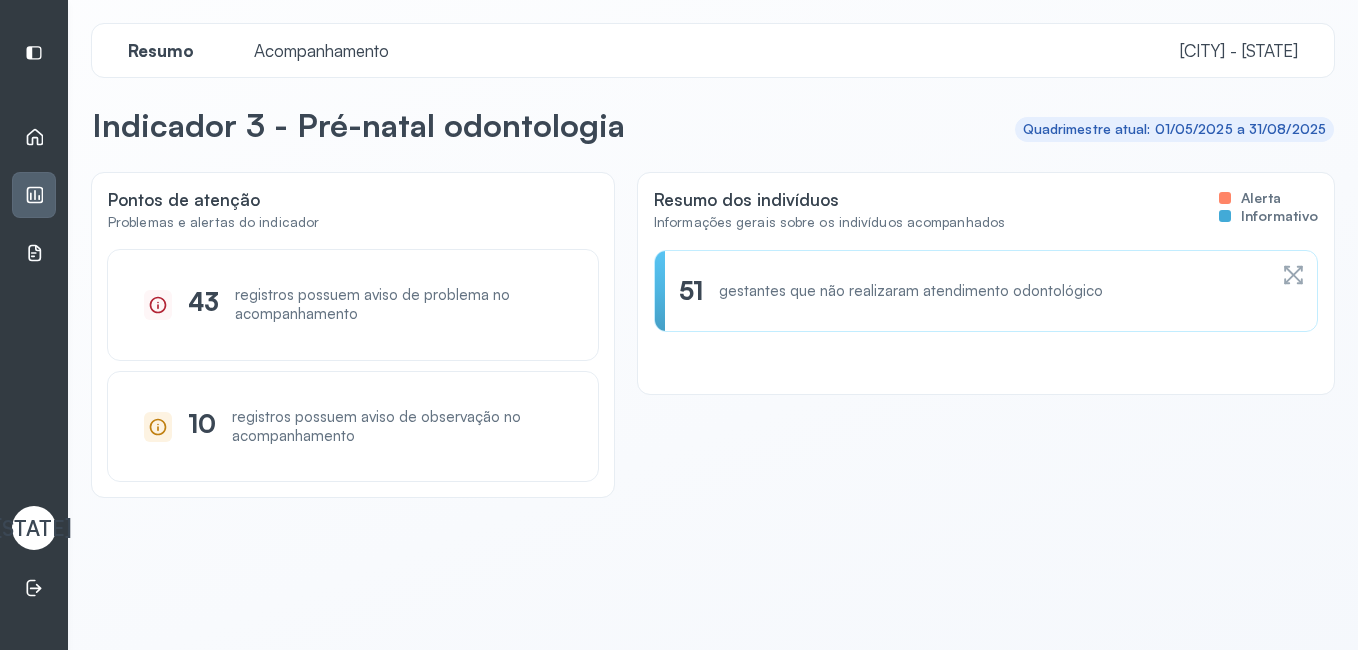 click 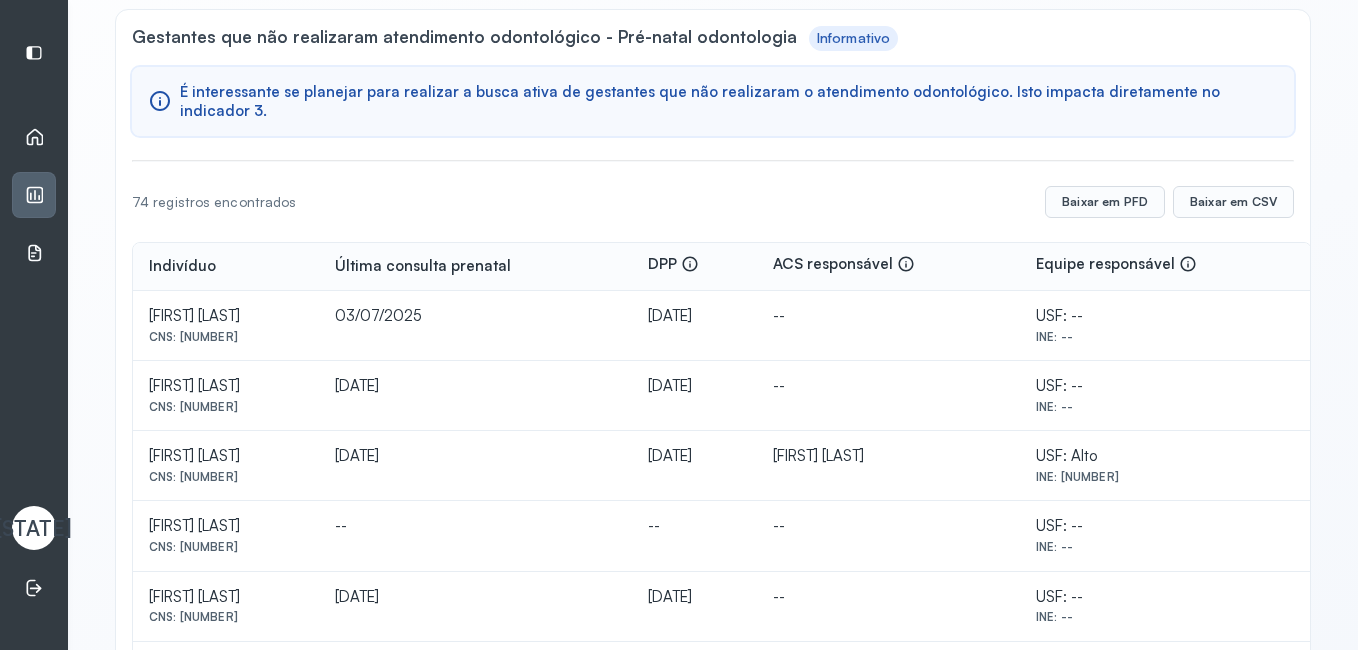scroll, scrollTop: 0, scrollLeft: 0, axis: both 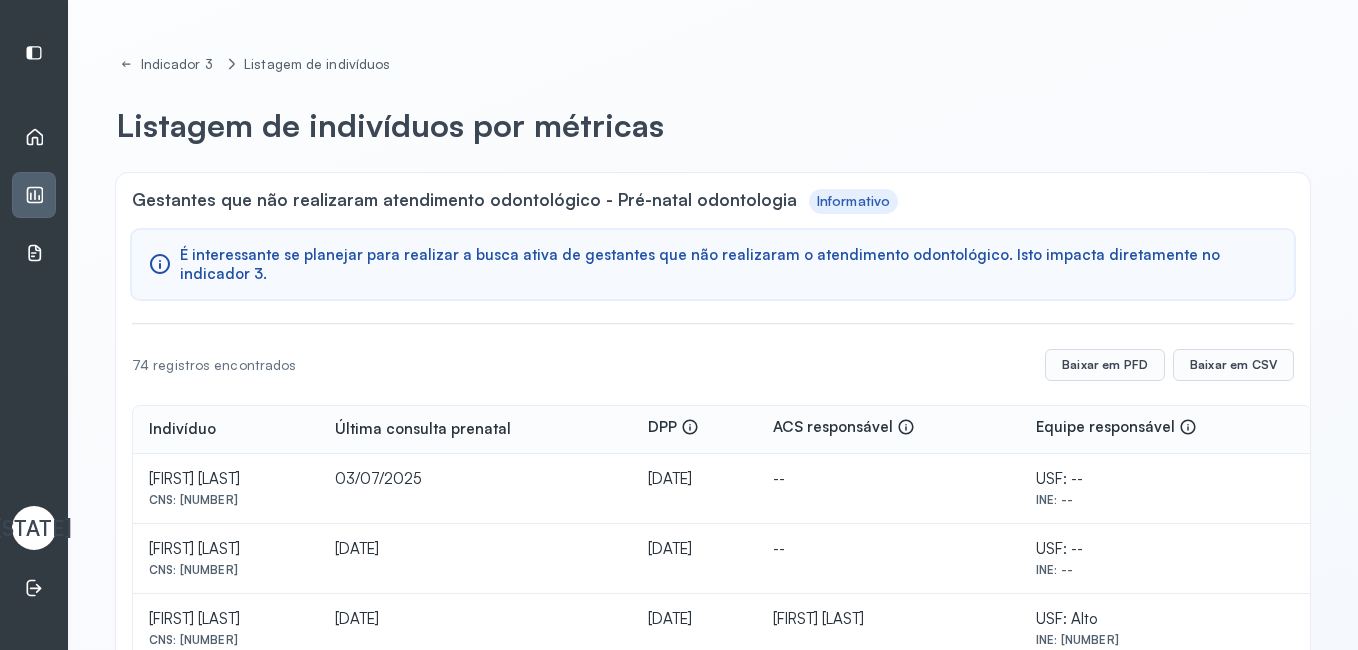 click on "É interessante se planejar para realizar a busca ativa de gestantes que não realizaram o atendimento odontológico. Isto impacta diretamente no indicador 3." at bounding box center (729, 265) 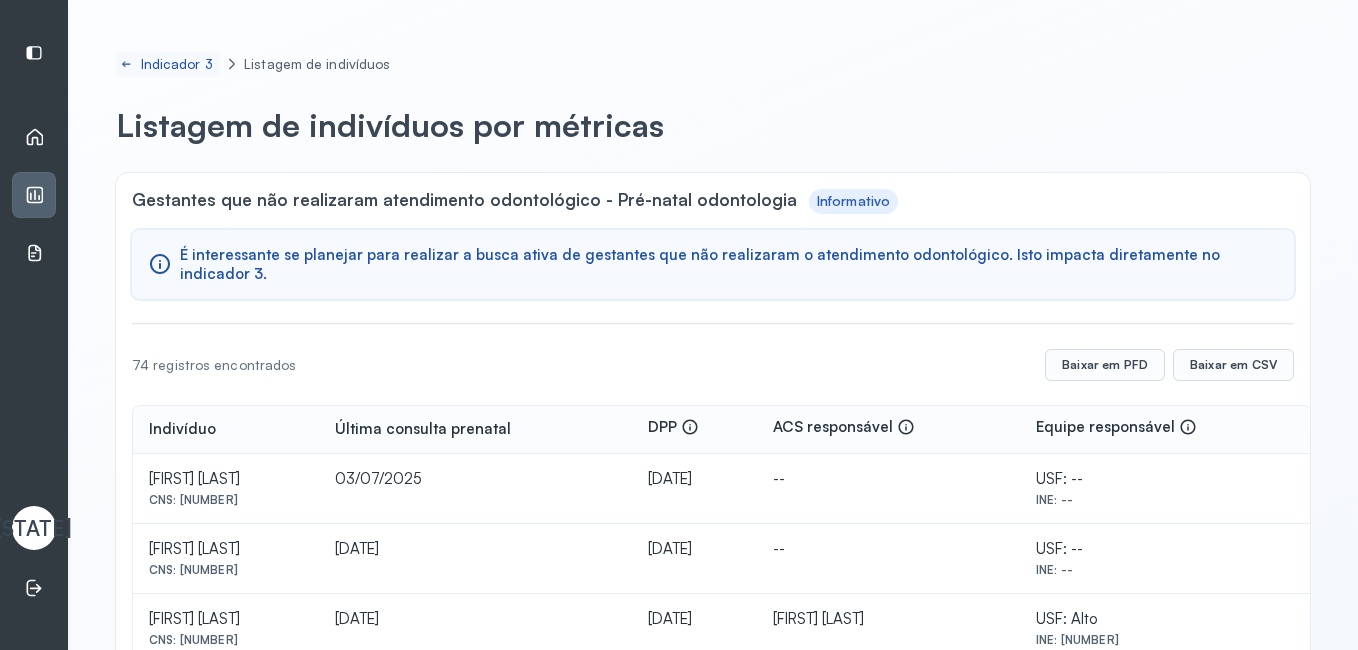click 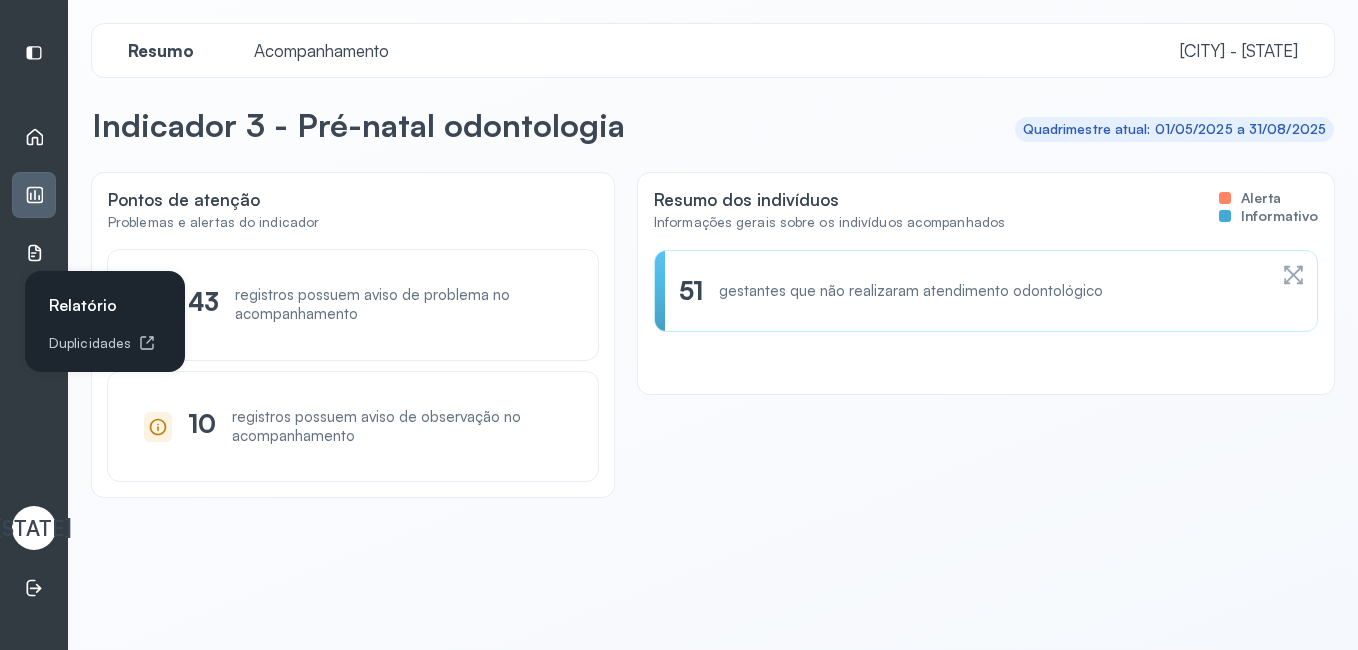 click 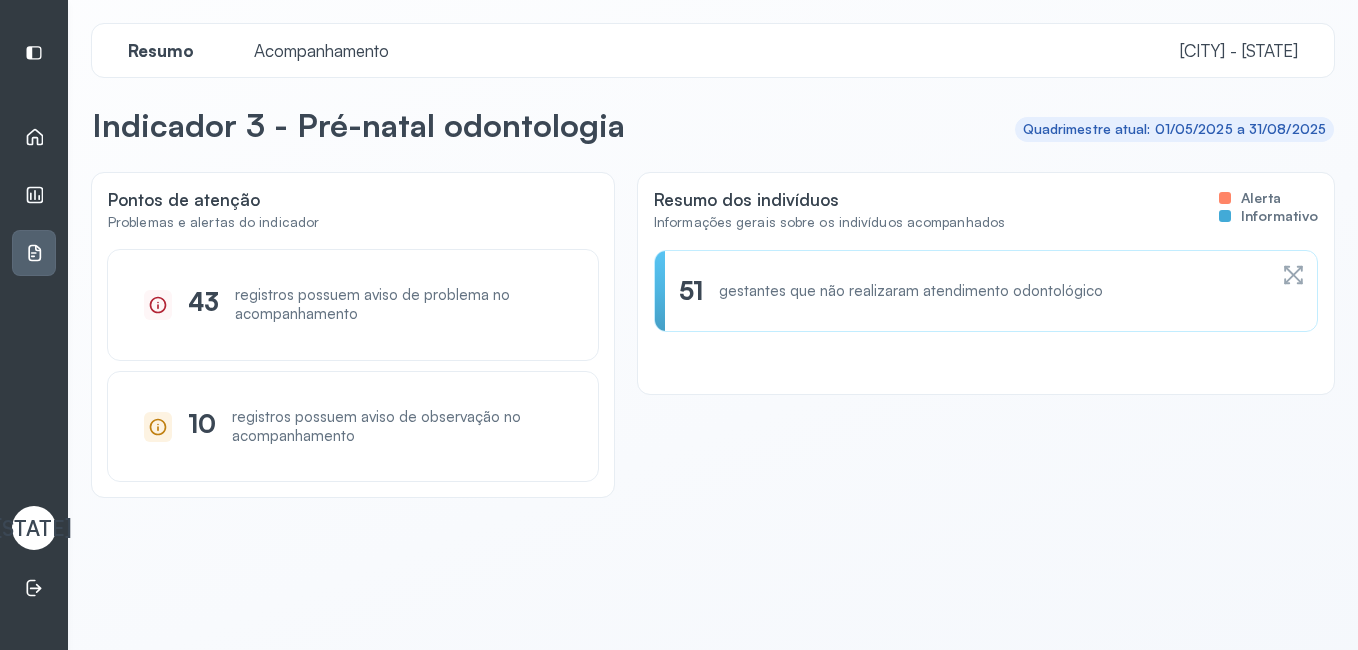 click on "Relatório" at bounding box center [34, 253] 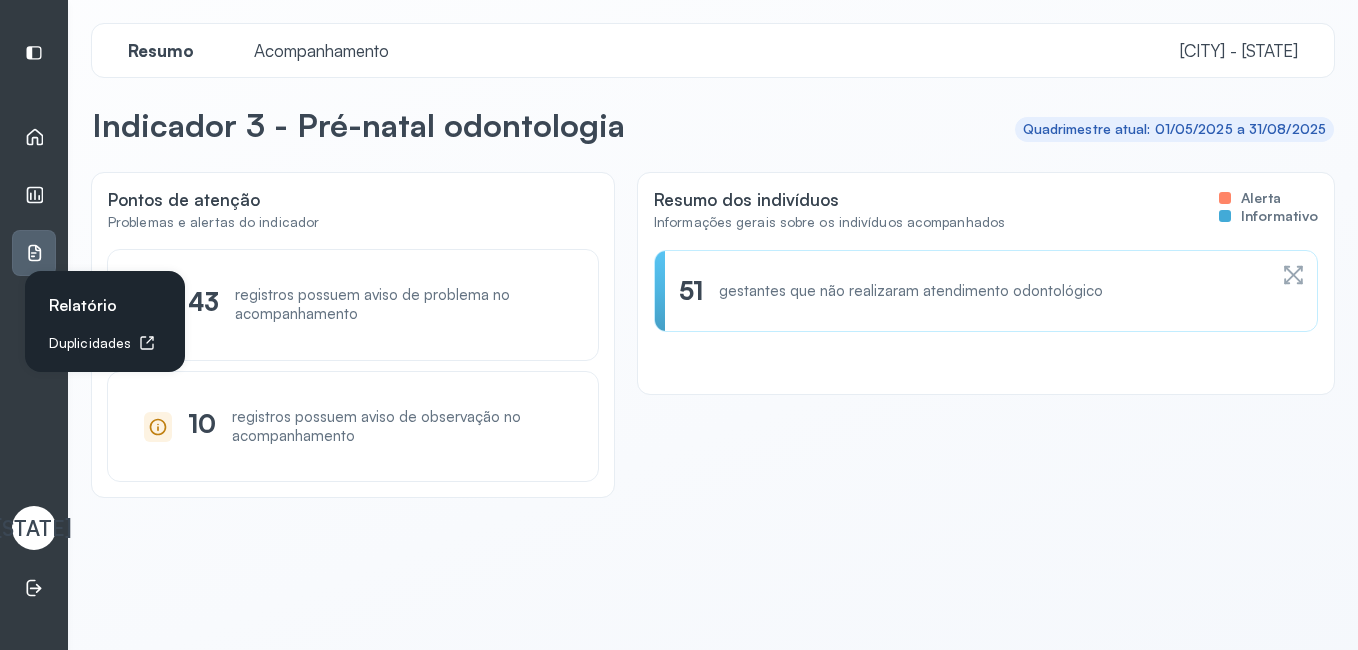 click on "Duplicidades" at bounding box center [109, 343] 